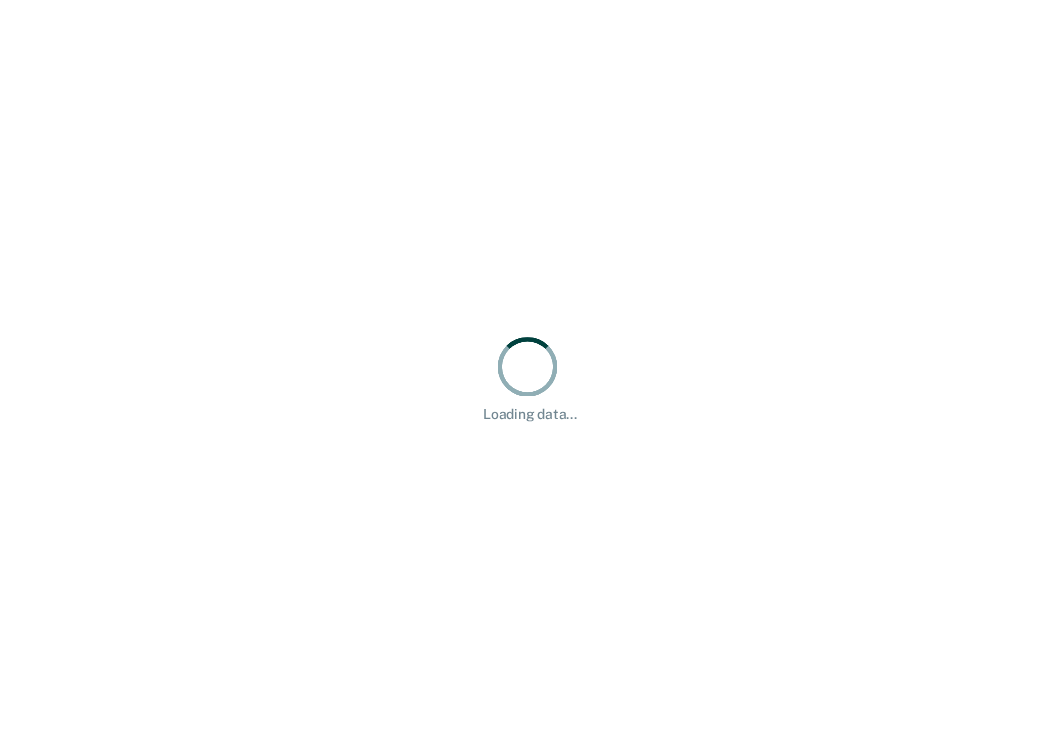 scroll, scrollTop: 0, scrollLeft: 0, axis: both 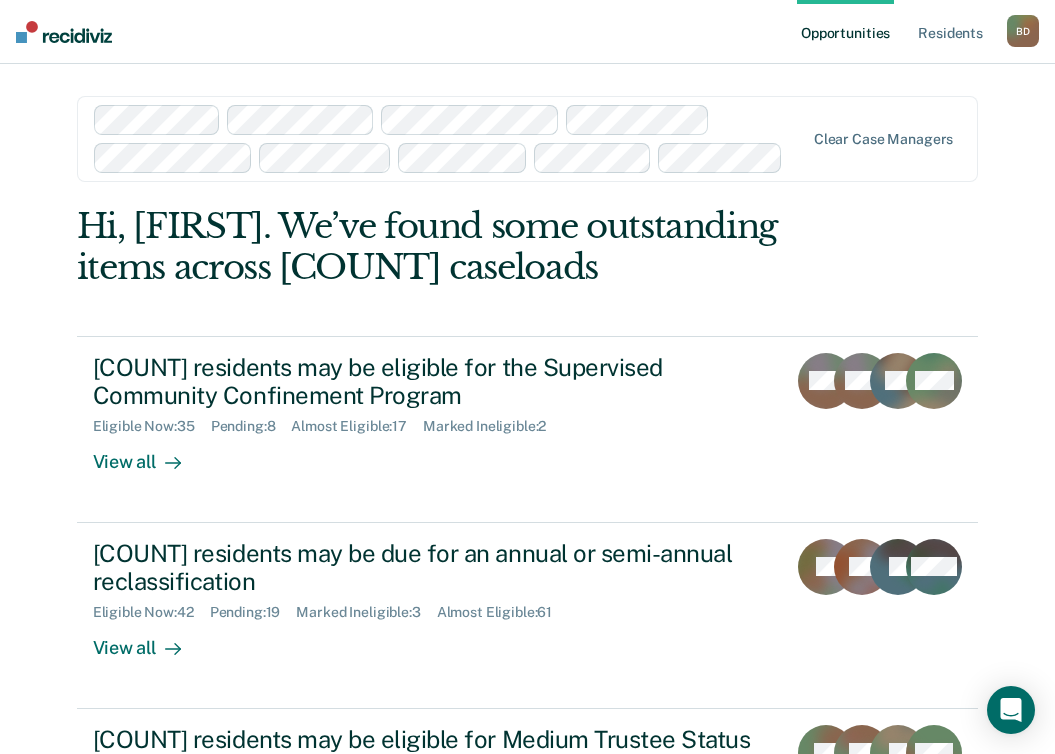 click on "Opportunities Resident s [LAST], [FIRST] [INITIAL] [INITIAL] Profile How it works Log Out Clear case managers Hi, [FIRST]. We’ve found some outstanding items across [COUNT] caseloads [COUNT] residents may be eligible for the Supervised Community Confinement Program Eligible Now : [COUNT] Pending : [COUNT] Almost Eligible : [COUNT] Marked Ineligible : [COUNT] View all MM MM LW + [COUNT] [COUNT] residents may be due for an annual or semi-annual reclassification Eligible Now : [COUNT] Pending : [COUNT] Marked Ineligible : [COUNT] Almost Eligible : [COUNT] View all RJ CB JF + [COUNT] [COUNT] residents may be eligible for Medium Trustee Status Eligible Now : [COUNT] Marked Ineligible : [COUNT] View all RS DR JL + [COUNT] [COUNT] clients may be eligible for the Community Transition Program (Work Release) Eligible Now : [COUNT] View all DS LD BH + [COUNT] [COUNT] residents may be eligible for the Furlough Program Eligible Now : [COUNT] View all MM MM LW + [COUNT]" at bounding box center [527, 644] 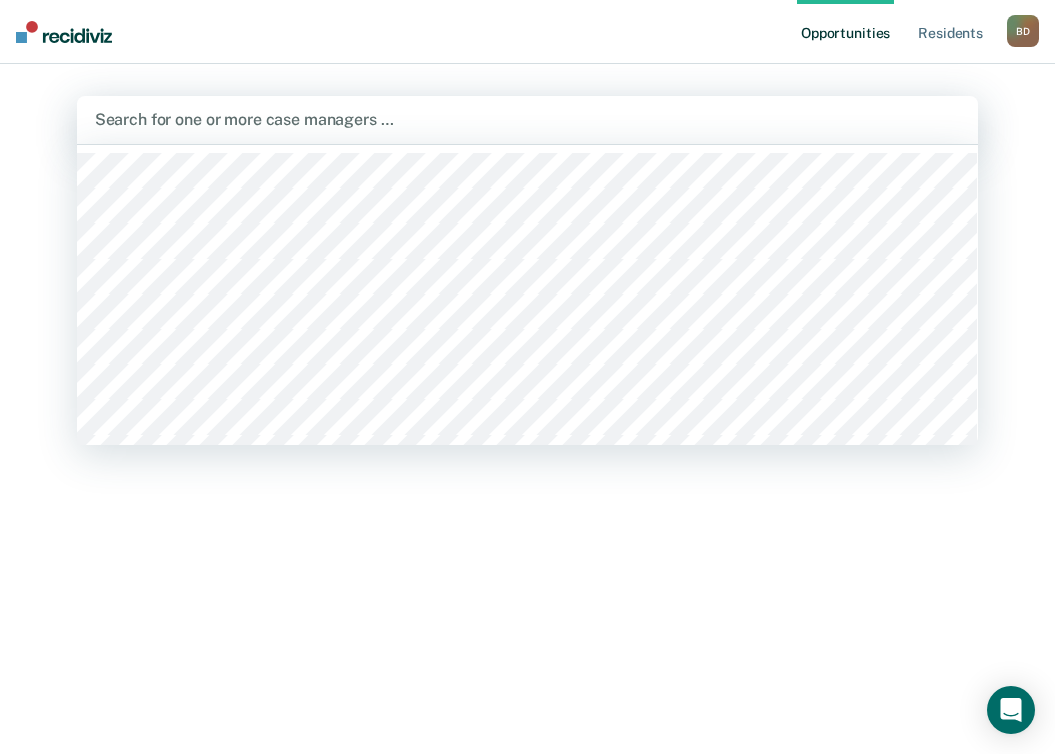 click at bounding box center [528, 119] 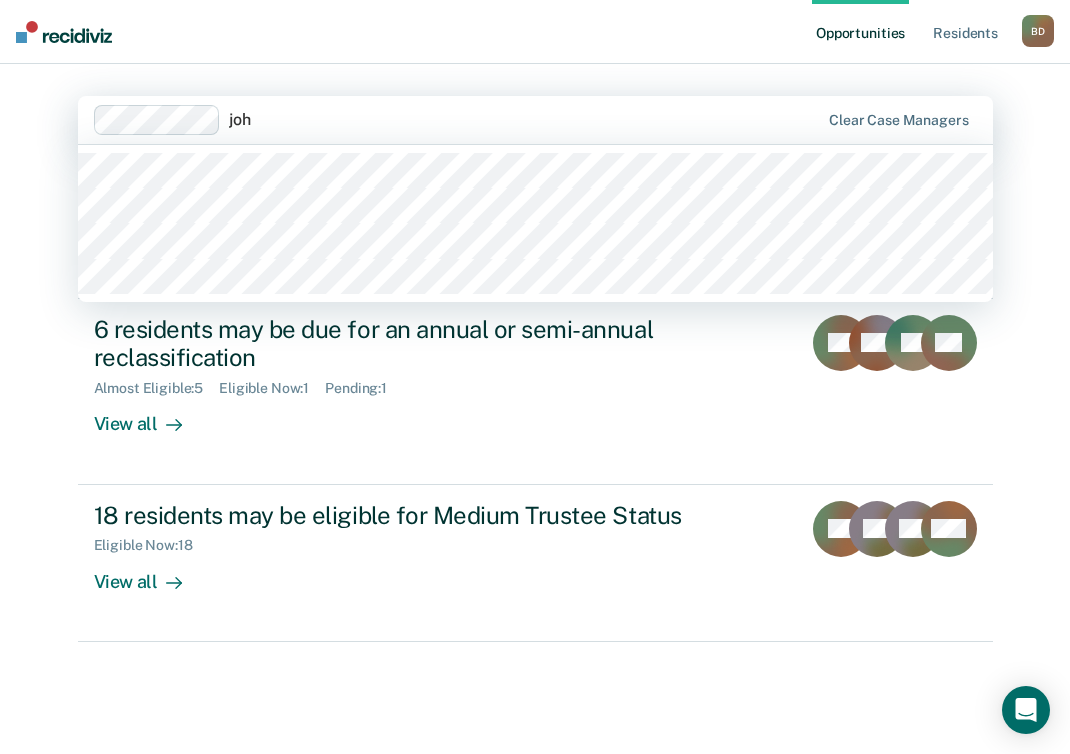 type on "[PERSON]" 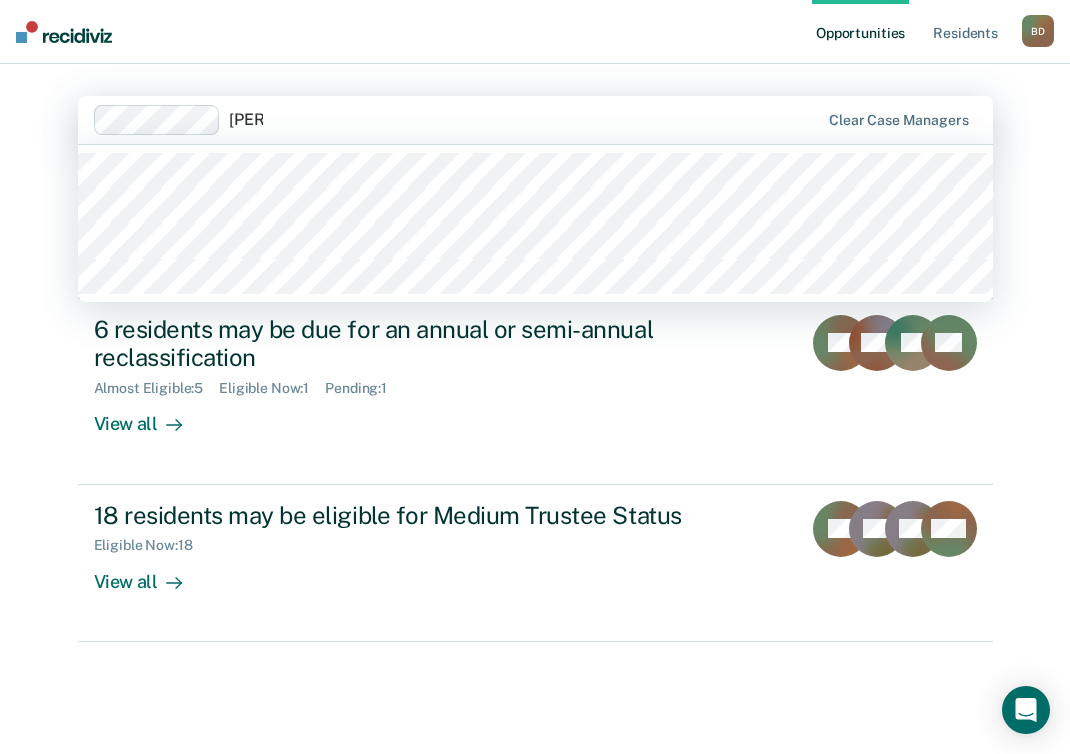 type 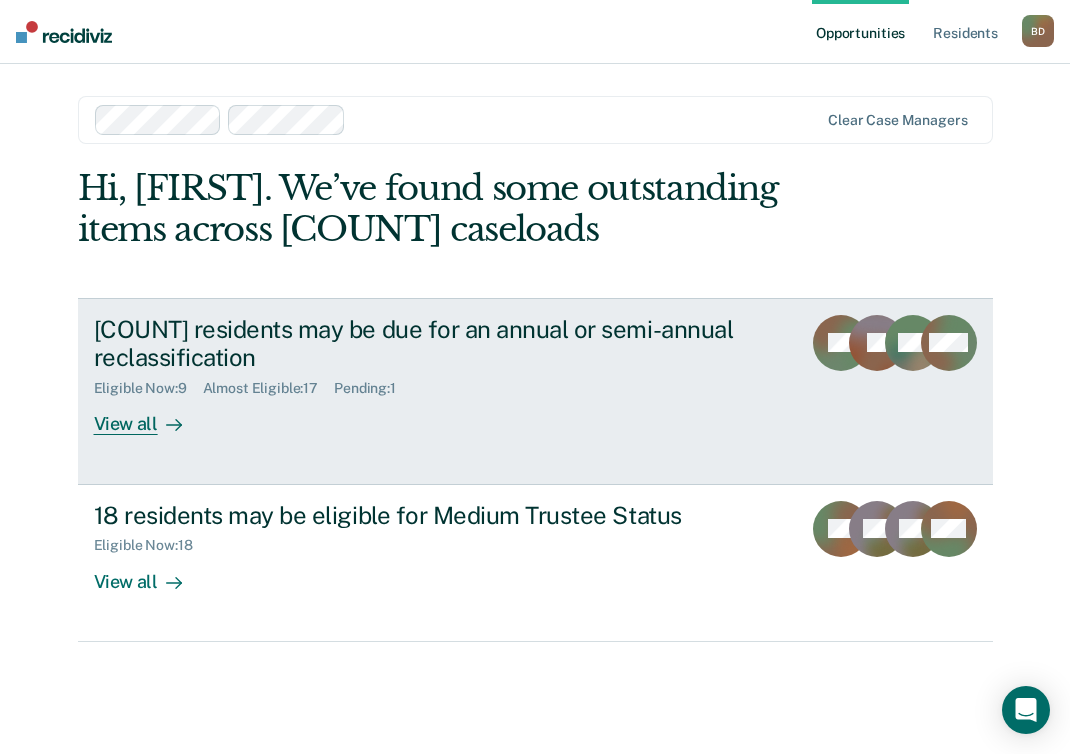 click on "View all" at bounding box center [150, 416] 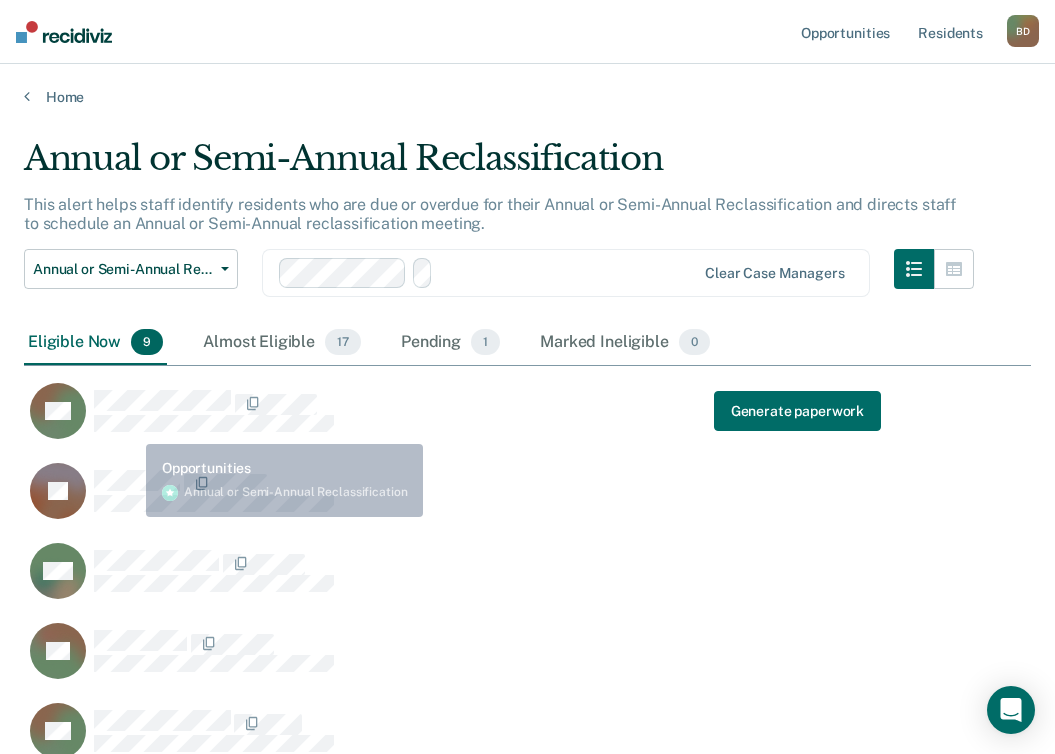 scroll, scrollTop: 16, scrollLeft: 16, axis: both 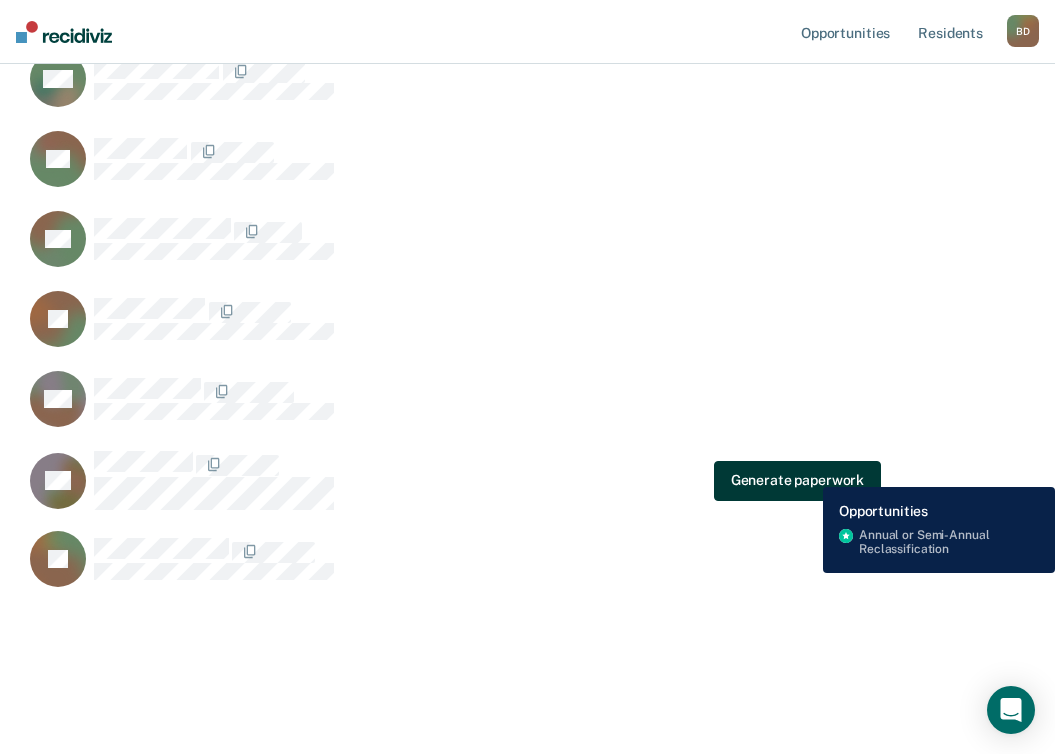 click on "Generate paperwork" at bounding box center (797, 480) 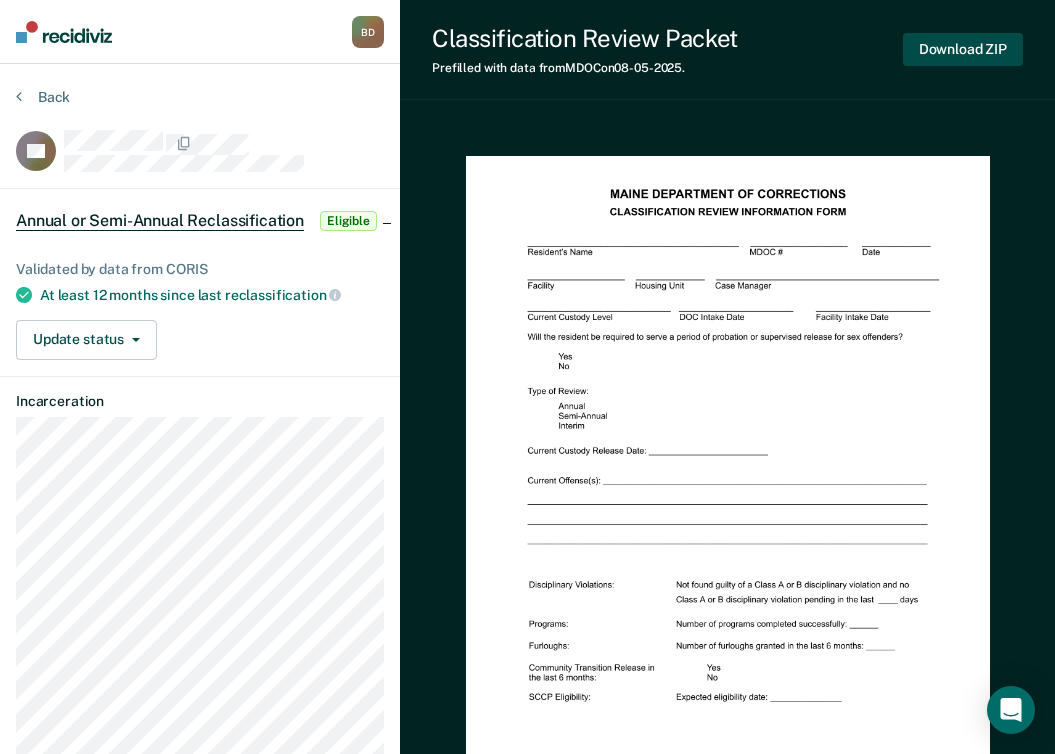 click on "Download ZIP" at bounding box center [963, 49] 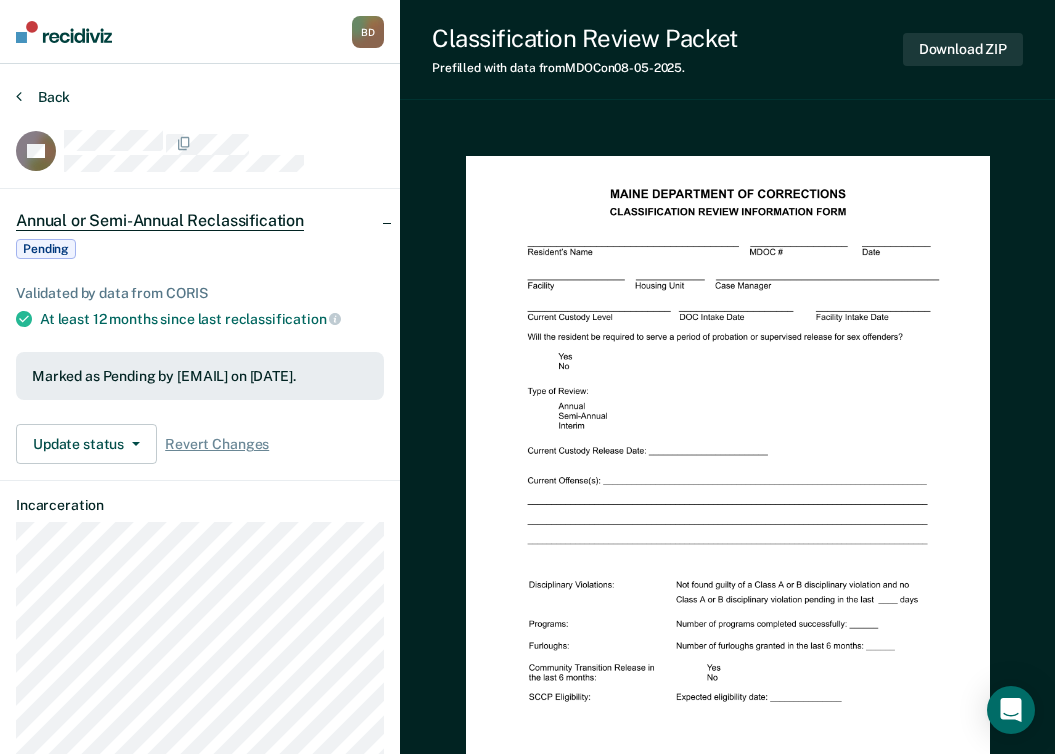 click on "Back" at bounding box center (43, 97) 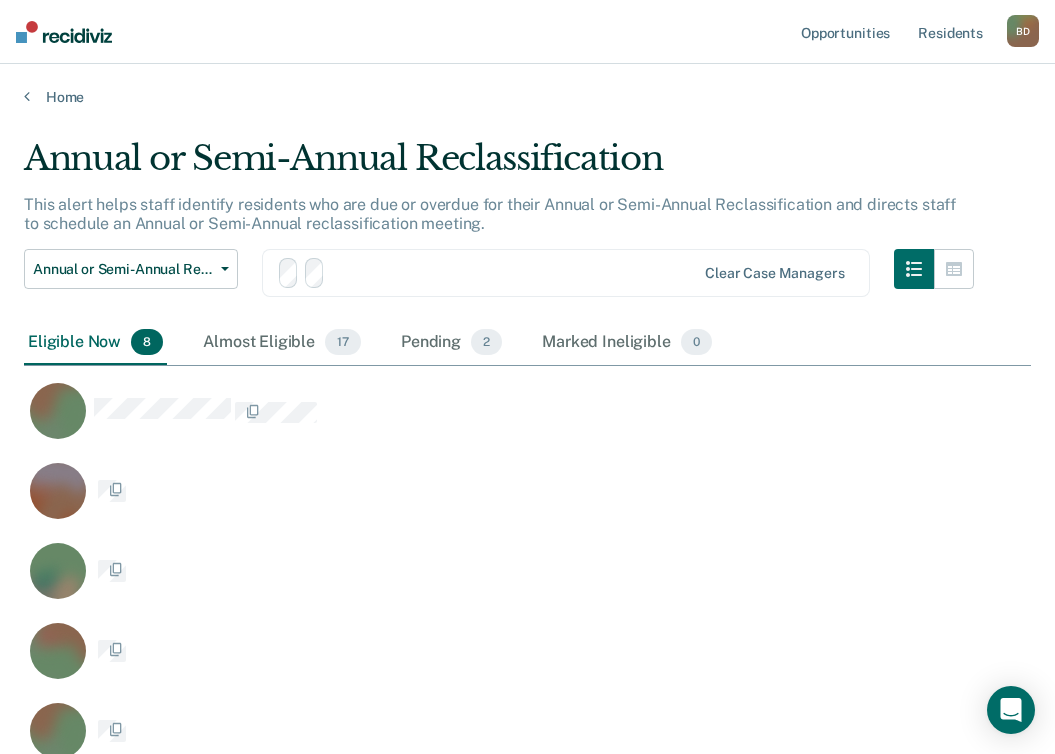 scroll, scrollTop: 412, scrollLeft: 0, axis: vertical 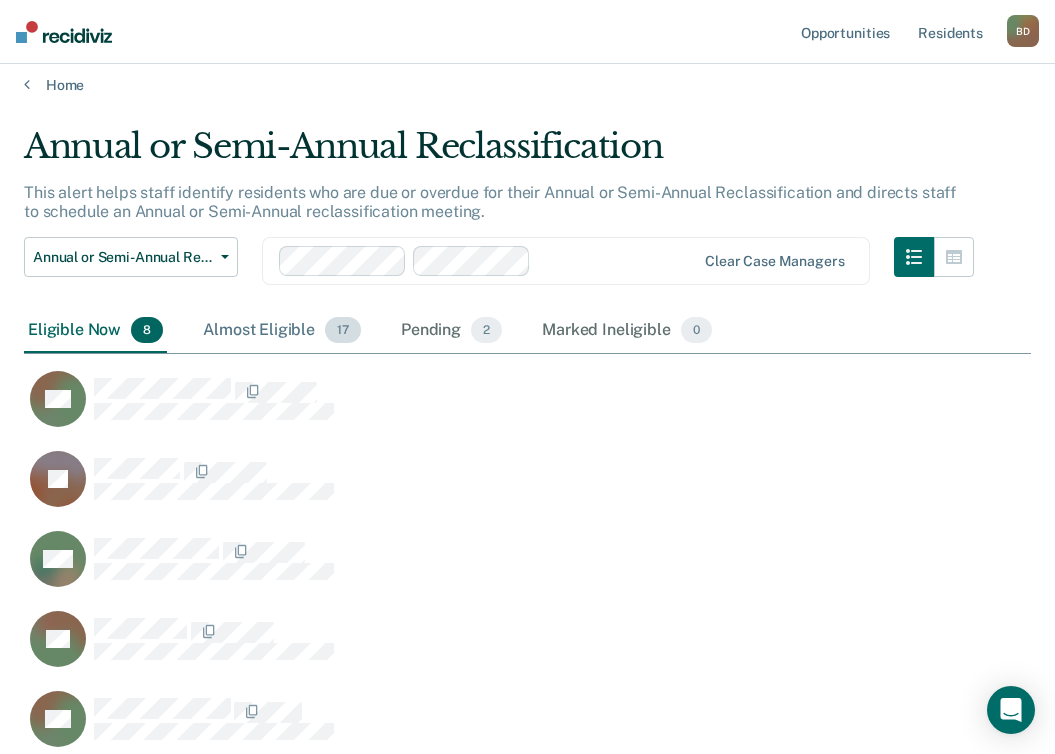 click on "Almost Eligible 17" at bounding box center (282, 331) 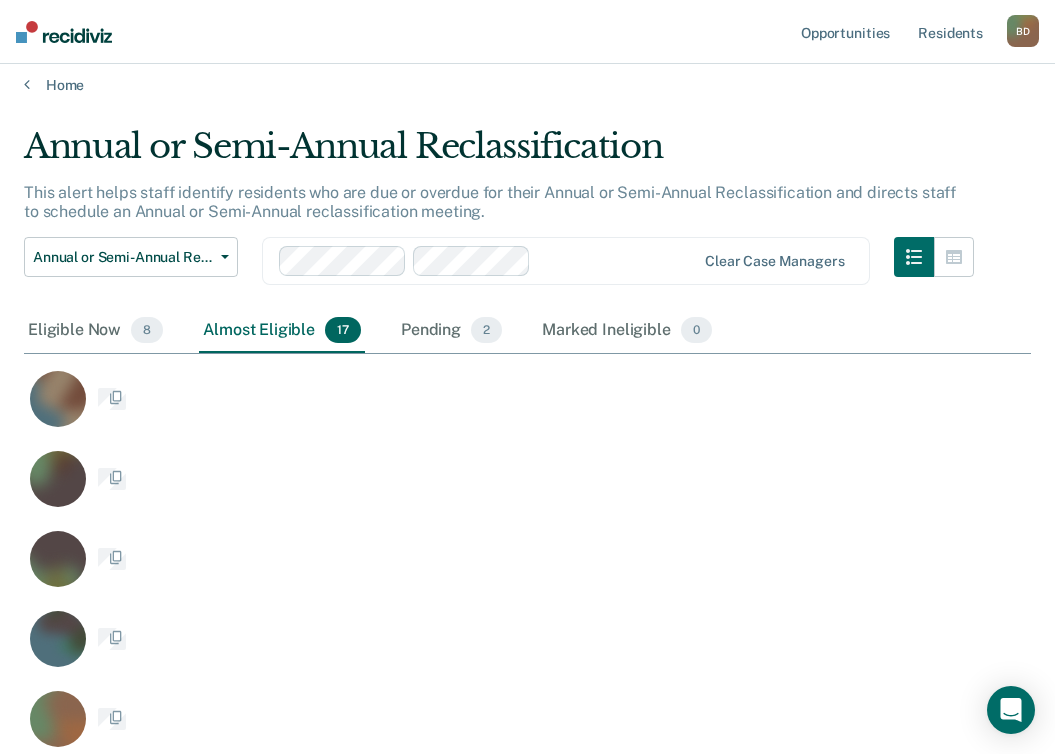 scroll, scrollTop: 16, scrollLeft: 16, axis: both 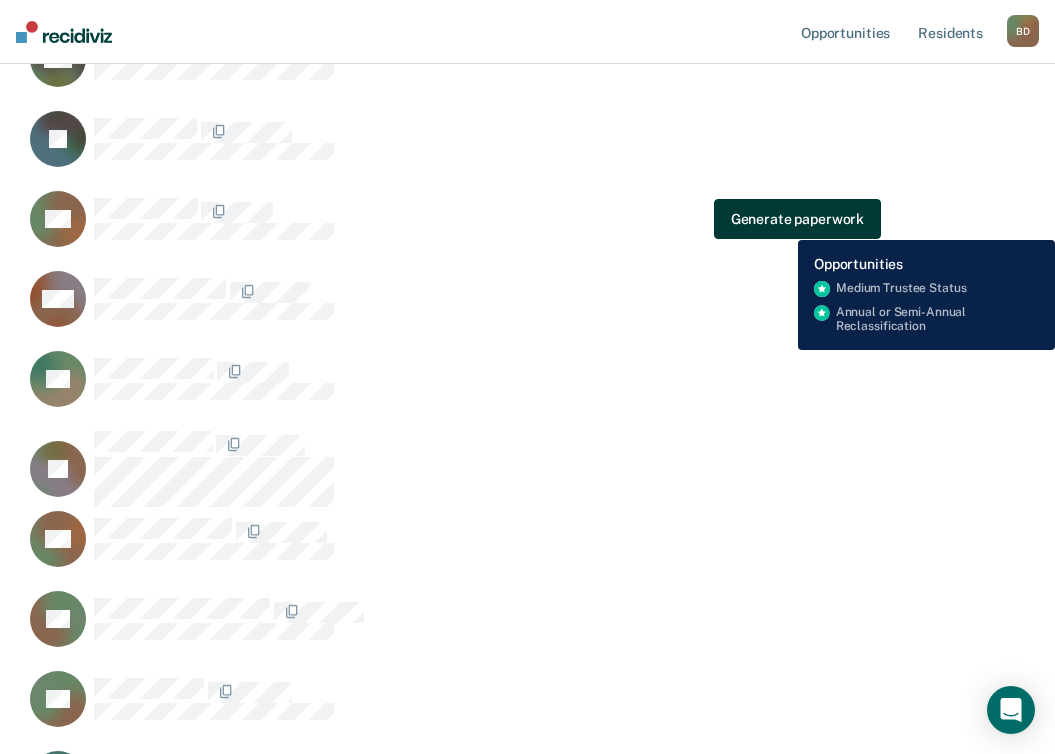 click on "Generate paperwork" at bounding box center [797, 219] 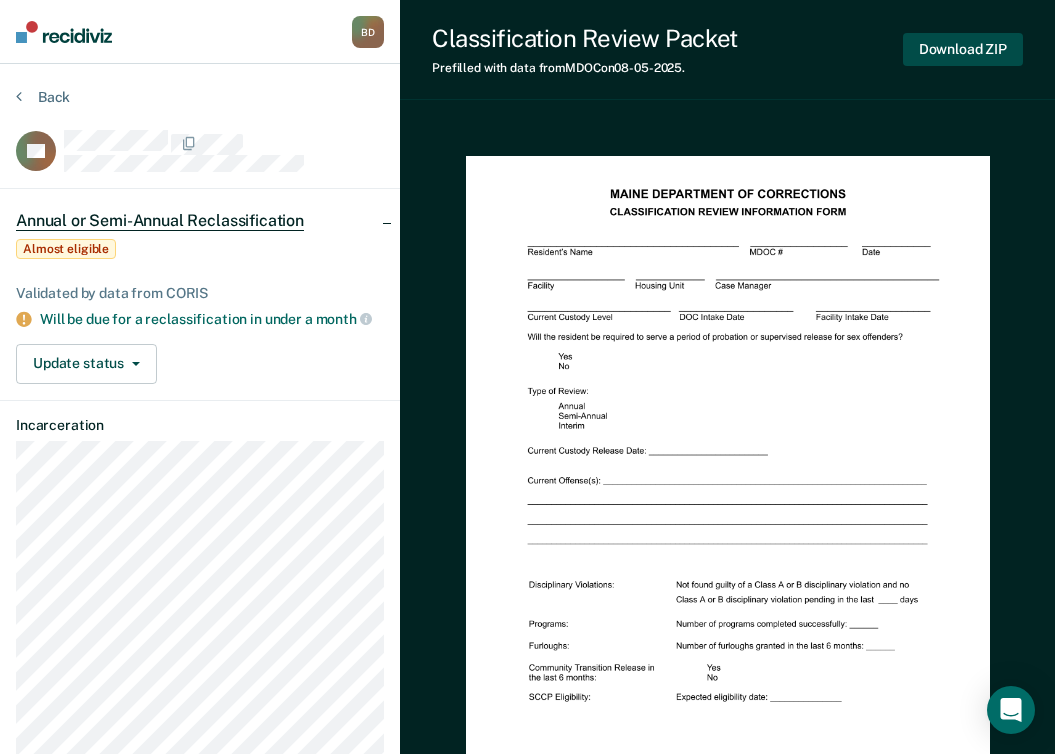 click on "Download ZIP" at bounding box center [963, 49] 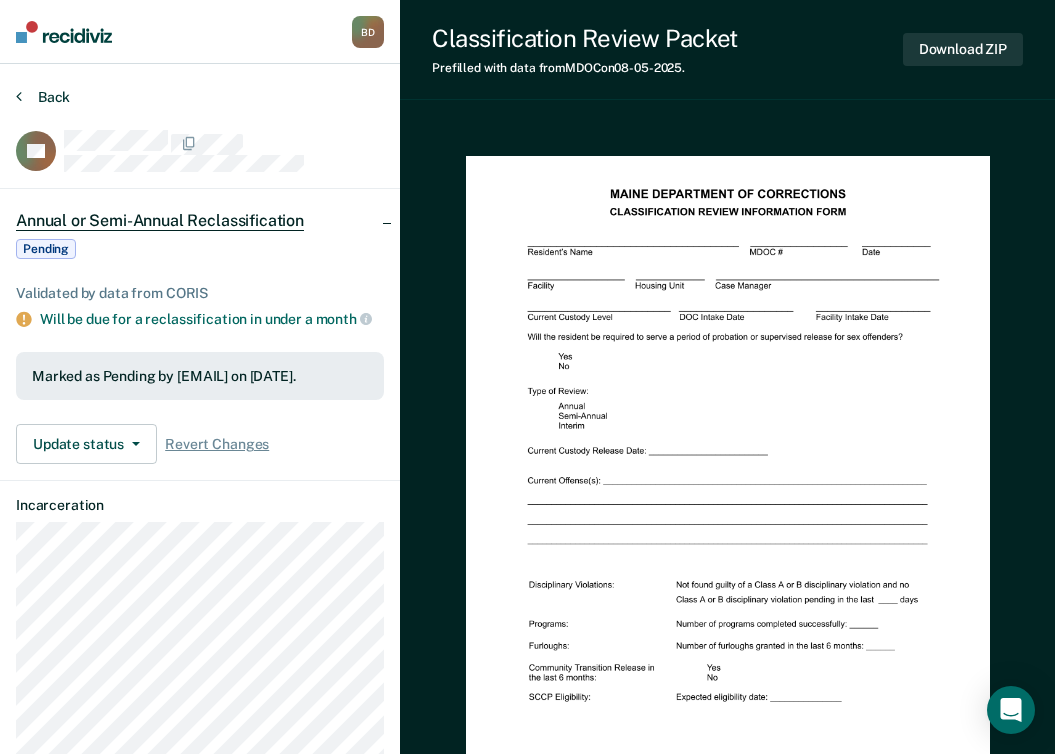 click on "Back" at bounding box center [43, 97] 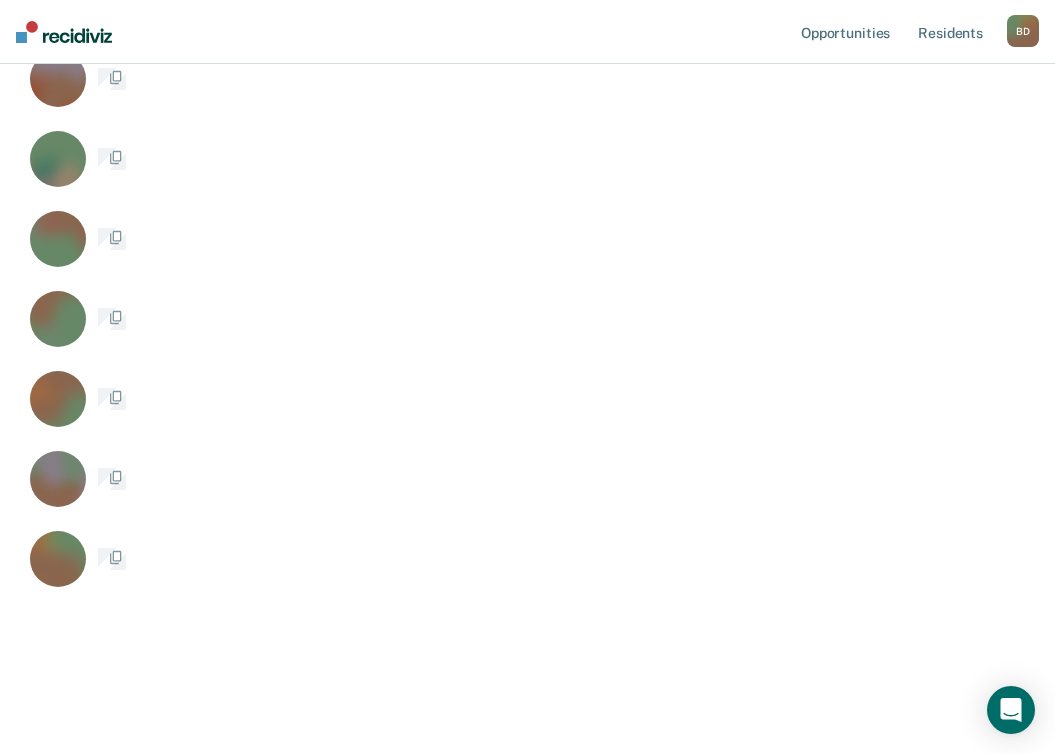 scroll, scrollTop: 16, scrollLeft: 16, axis: both 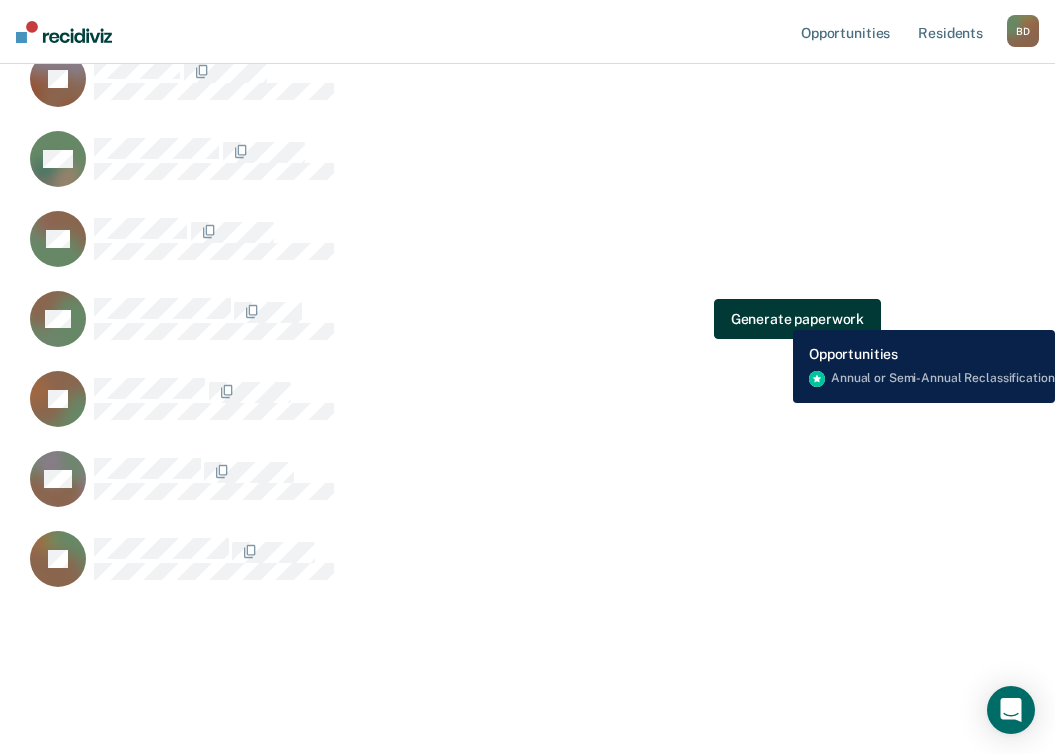 click on "Generate paperwork" at bounding box center (797, 319) 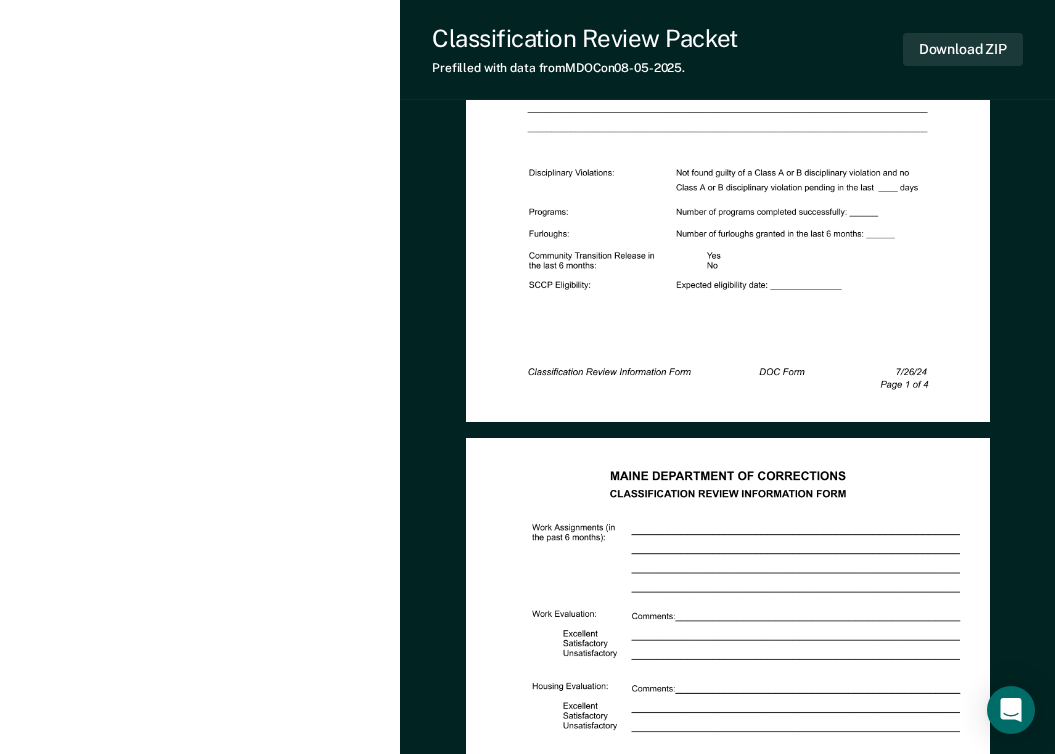 scroll, scrollTop: 0, scrollLeft: 0, axis: both 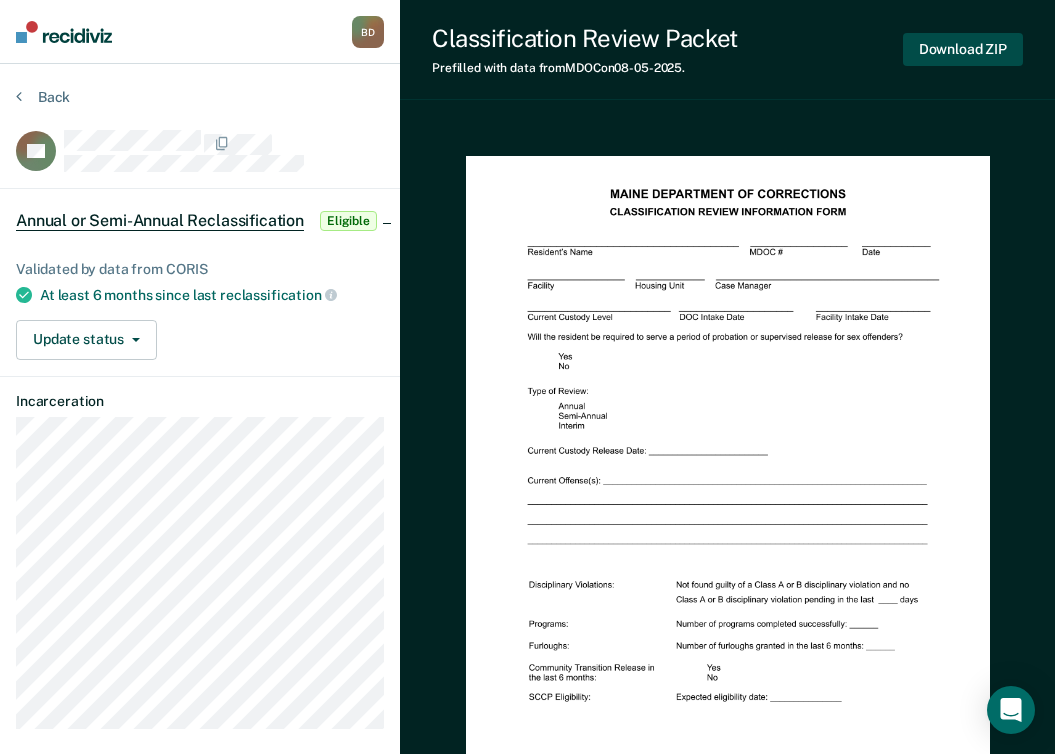 click on "Download ZIP" at bounding box center (963, 49) 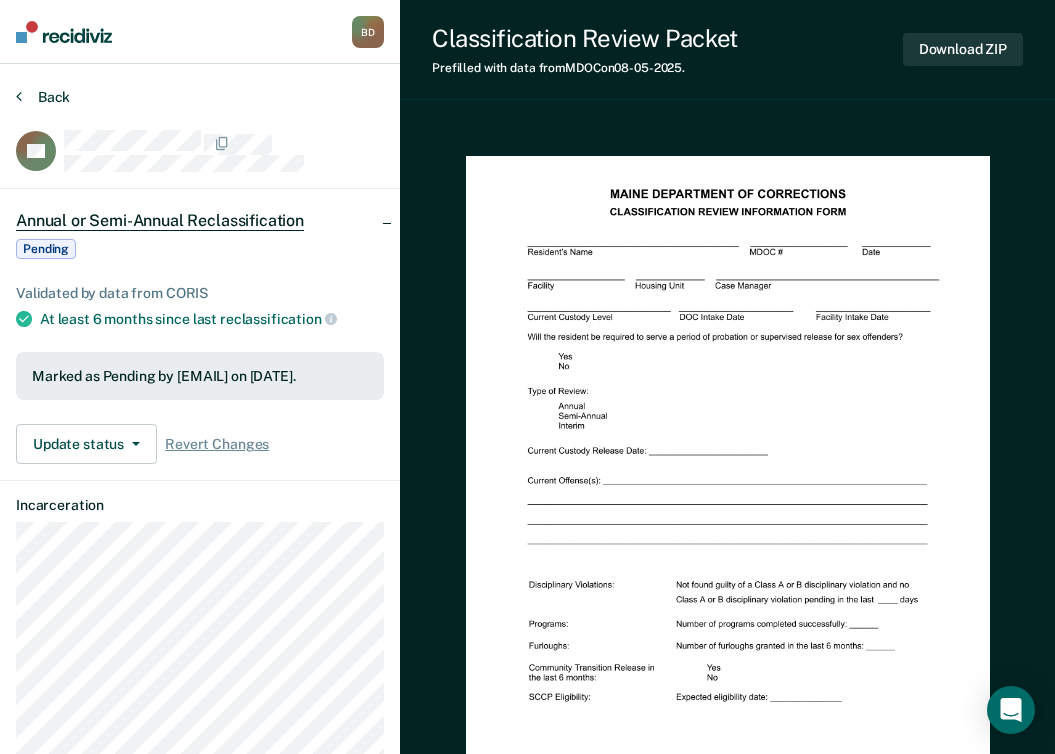 click on "Back" at bounding box center [43, 97] 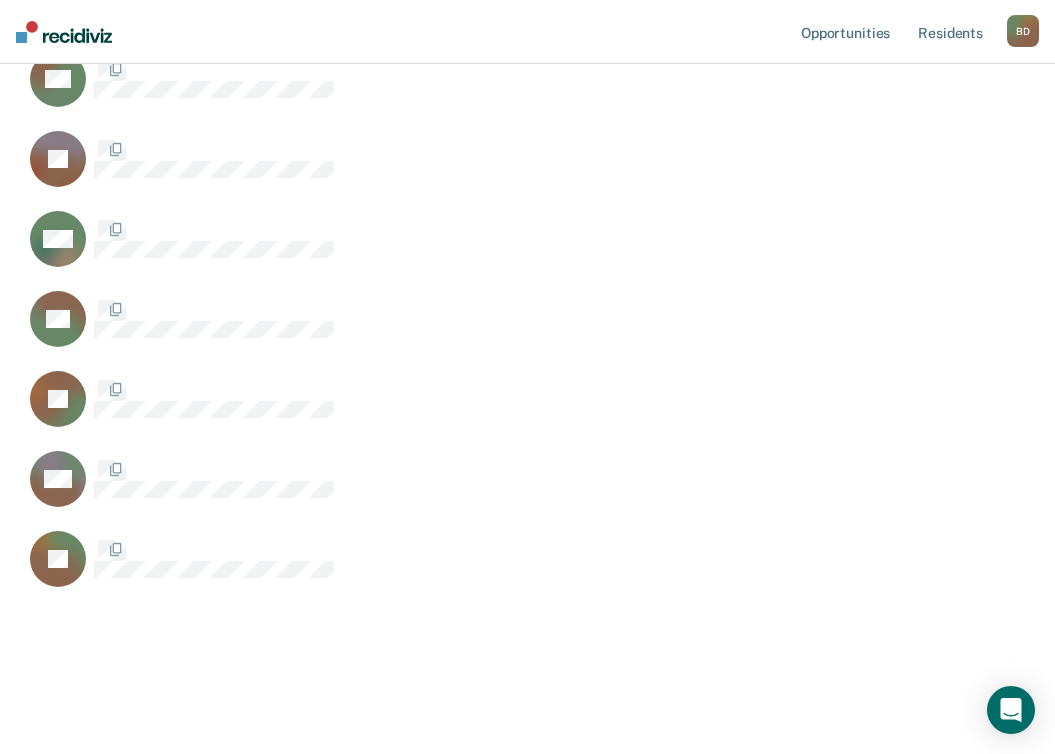 scroll, scrollTop: 16, scrollLeft: 16, axis: both 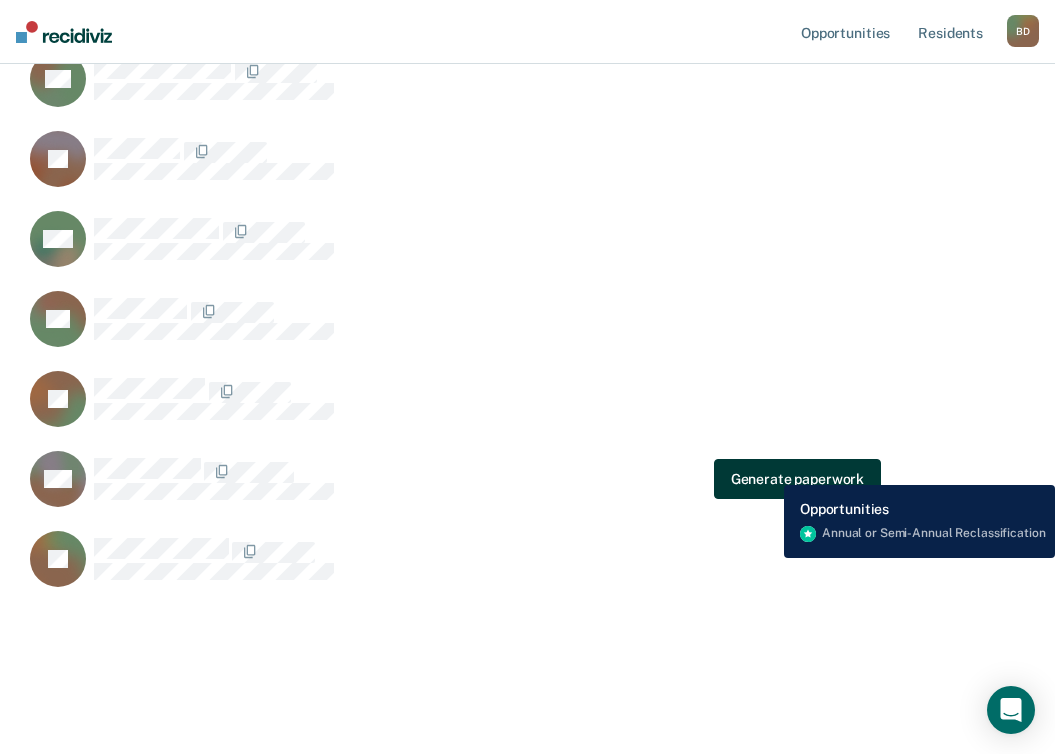 click on "Generate paperwork" at bounding box center (797, 479) 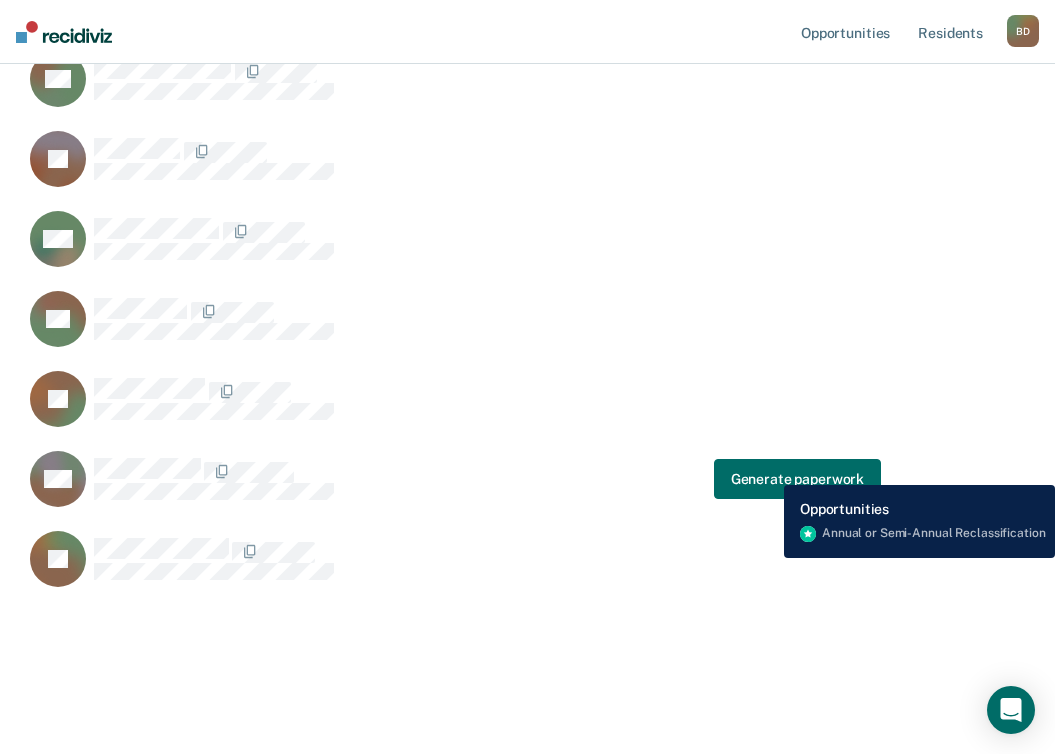 scroll, scrollTop: 0, scrollLeft: 0, axis: both 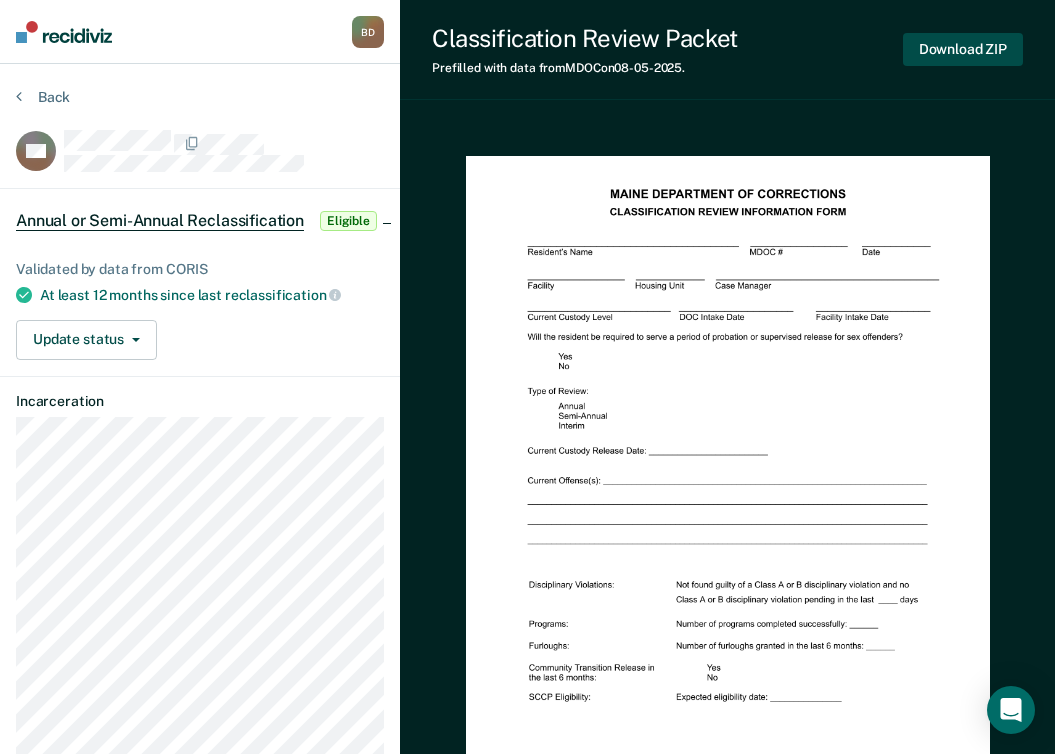 click on "Download ZIP" at bounding box center [963, 49] 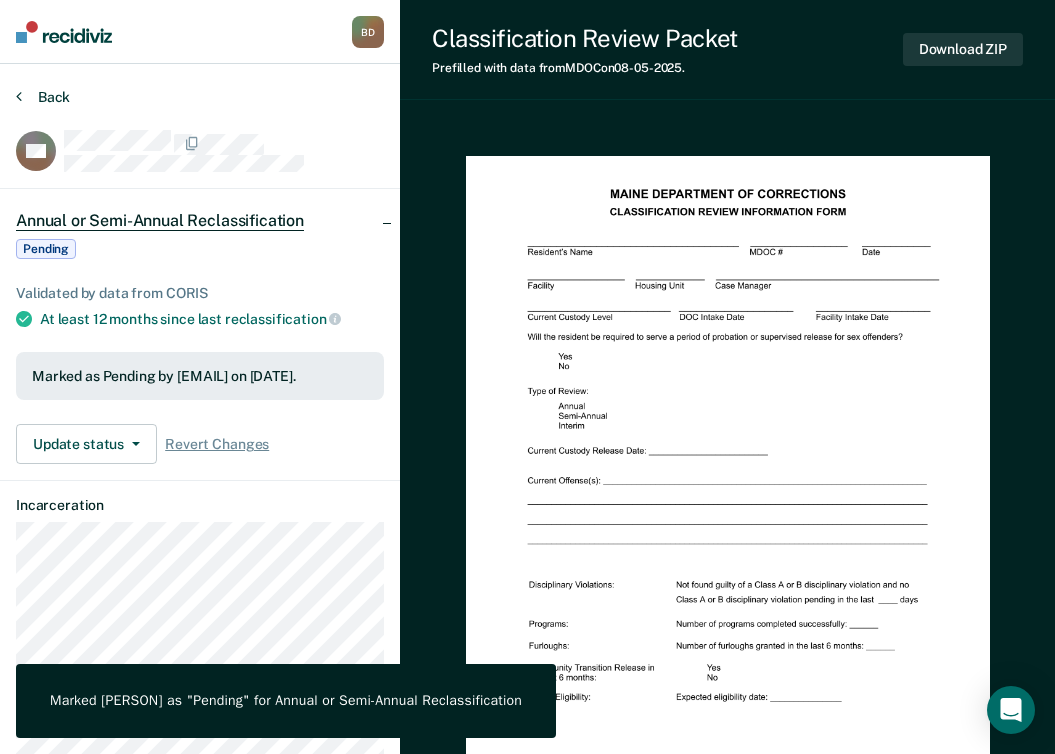 click on "Back" at bounding box center [43, 97] 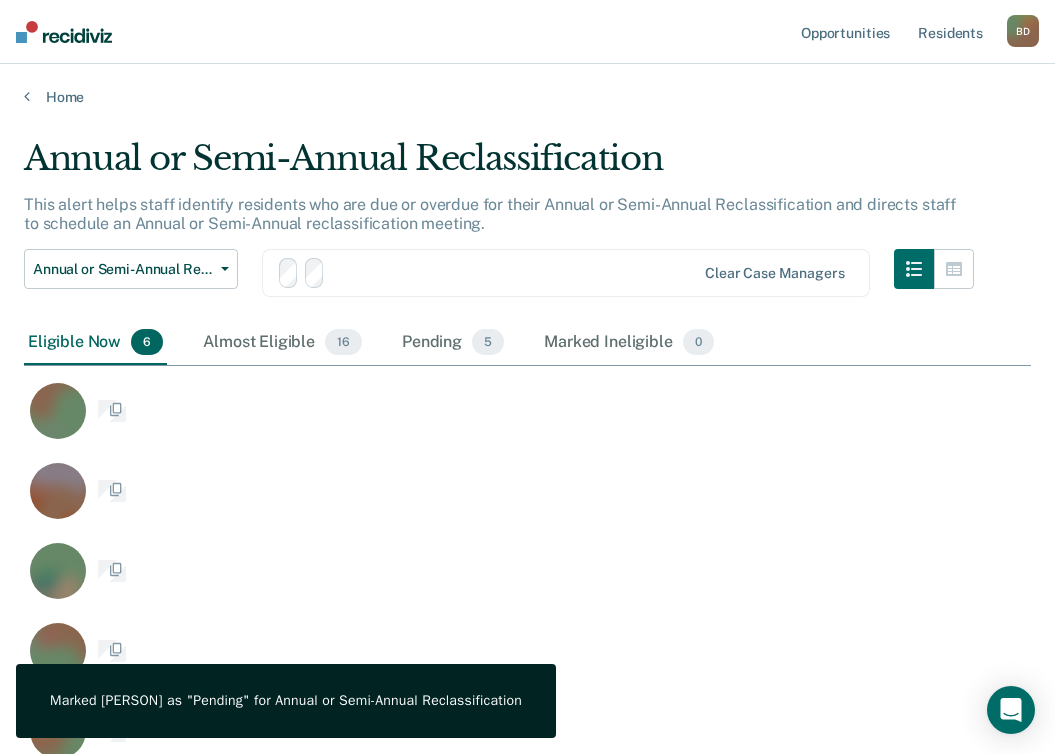 scroll, scrollTop: 252, scrollLeft: 0, axis: vertical 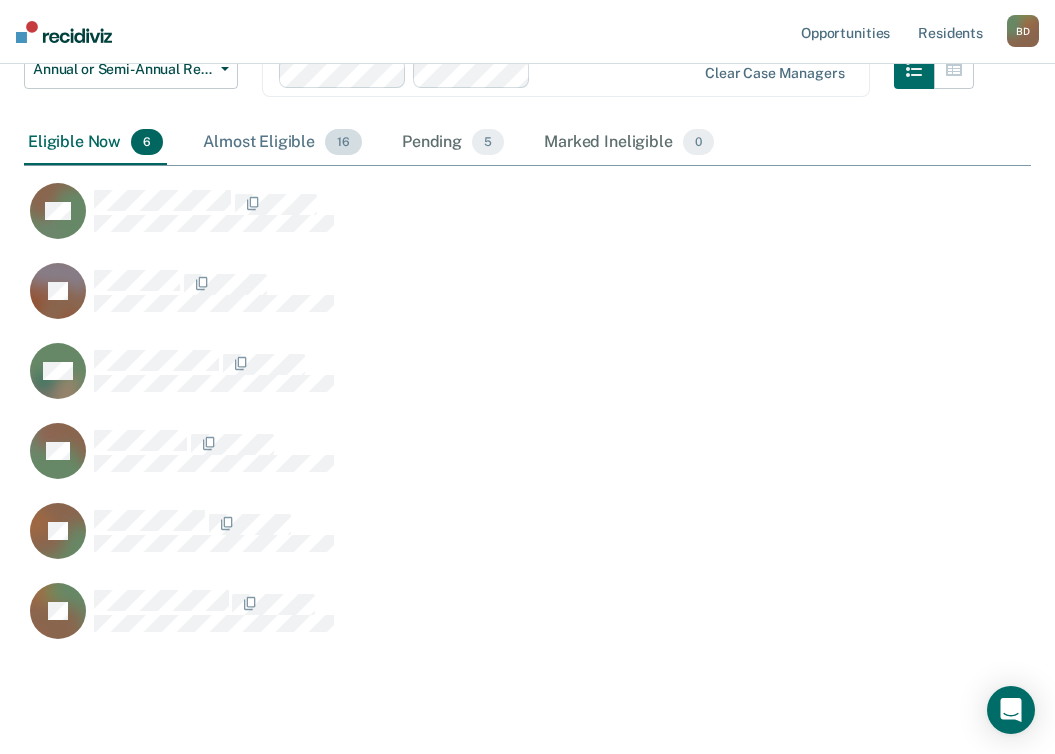 click on "Almost Eligible 16" at bounding box center [282, 143] 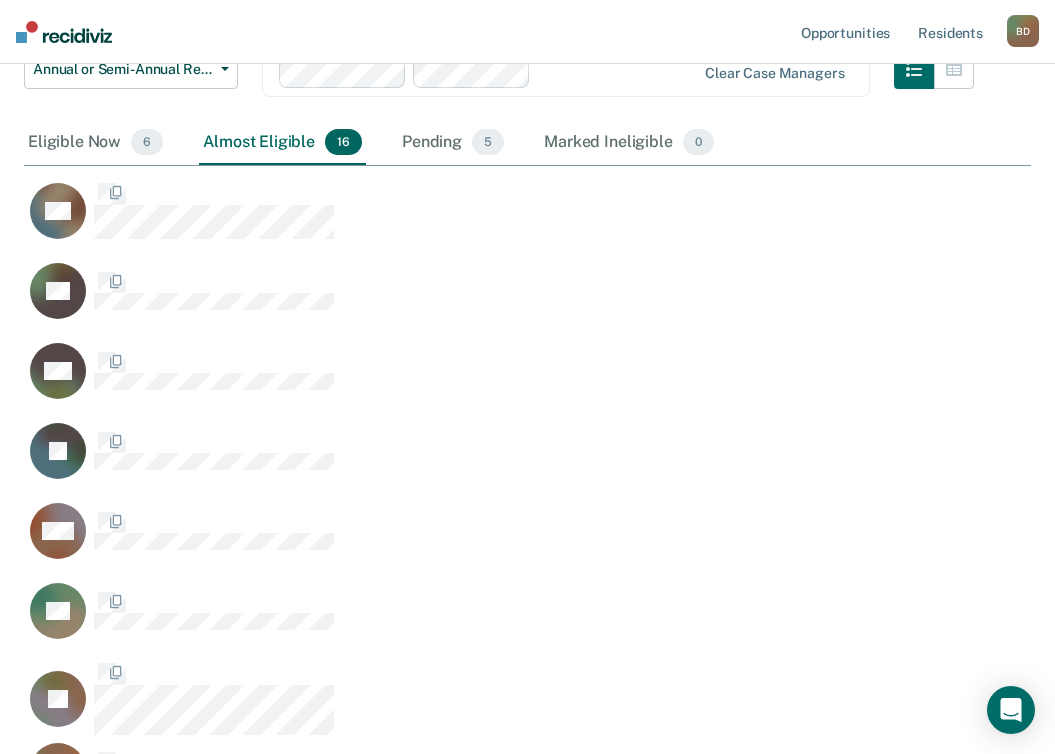 scroll, scrollTop: 16, scrollLeft: 16, axis: both 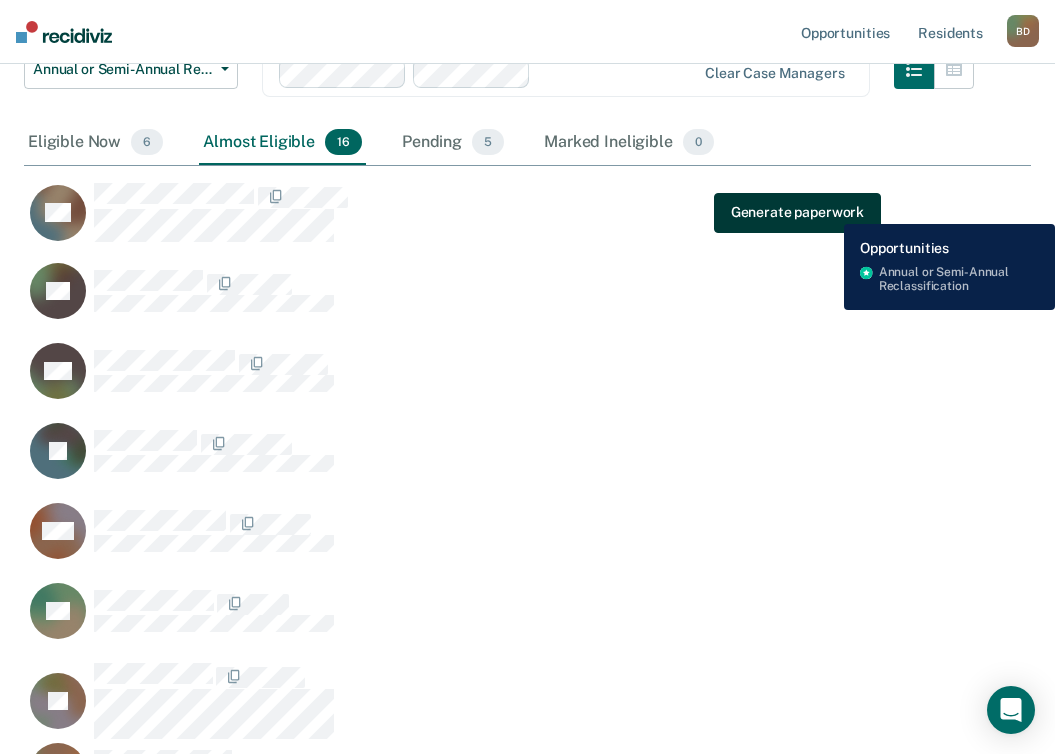 click on "Generate paperwork" at bounding box center [797, 212] 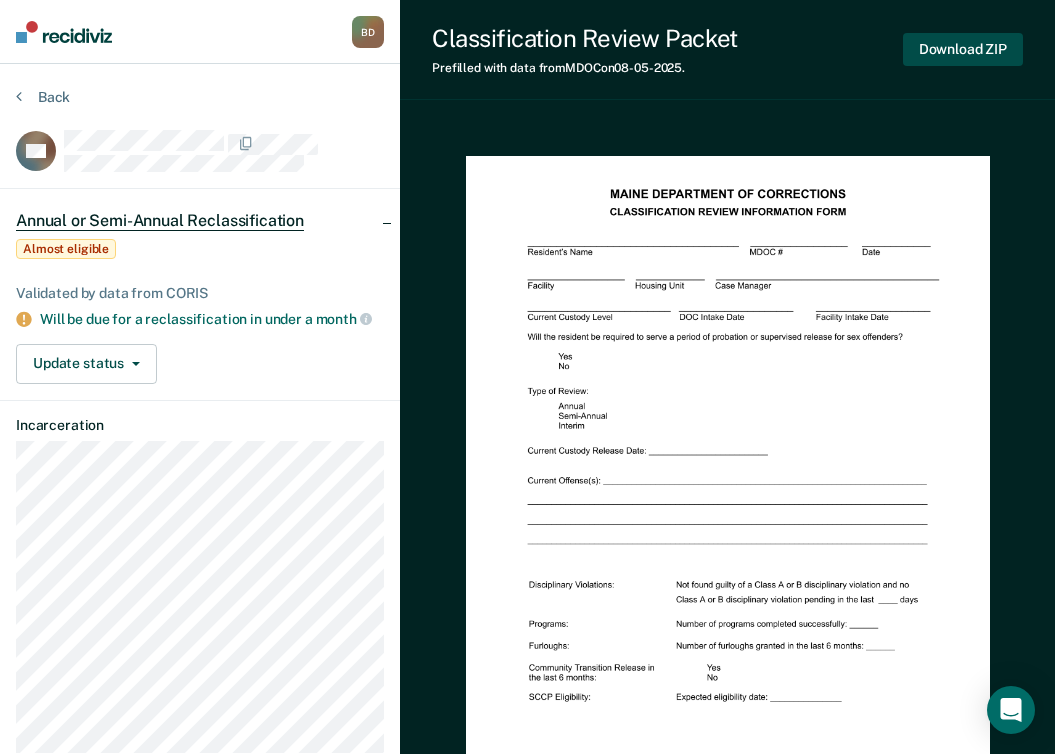 click on "Download ZIP" at bounding box center [963, 49] 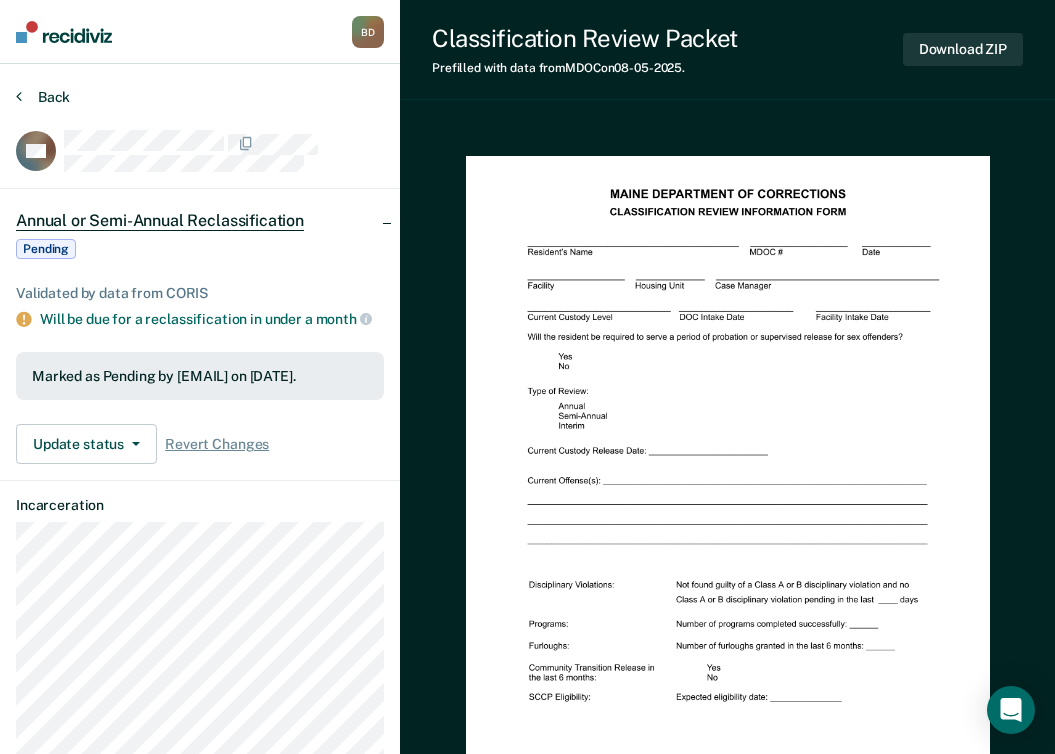 click on "Back" at bounding box center (43, 97) 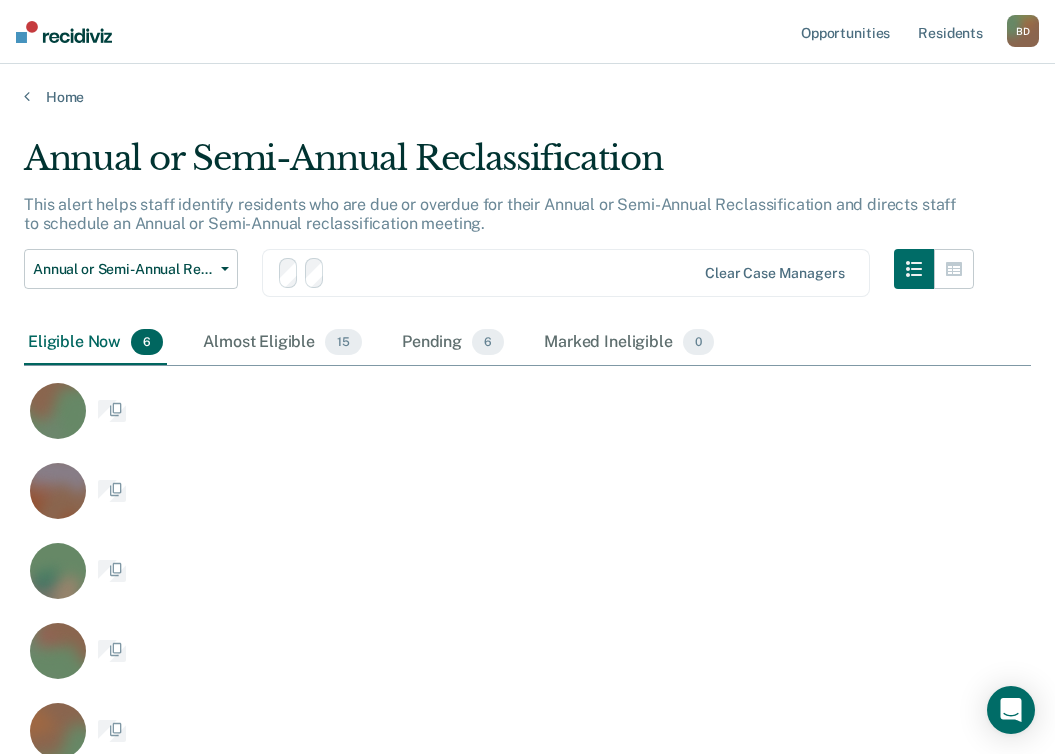 scroll, scrollTop: 200, scrollLeft: 0, axis: vertical 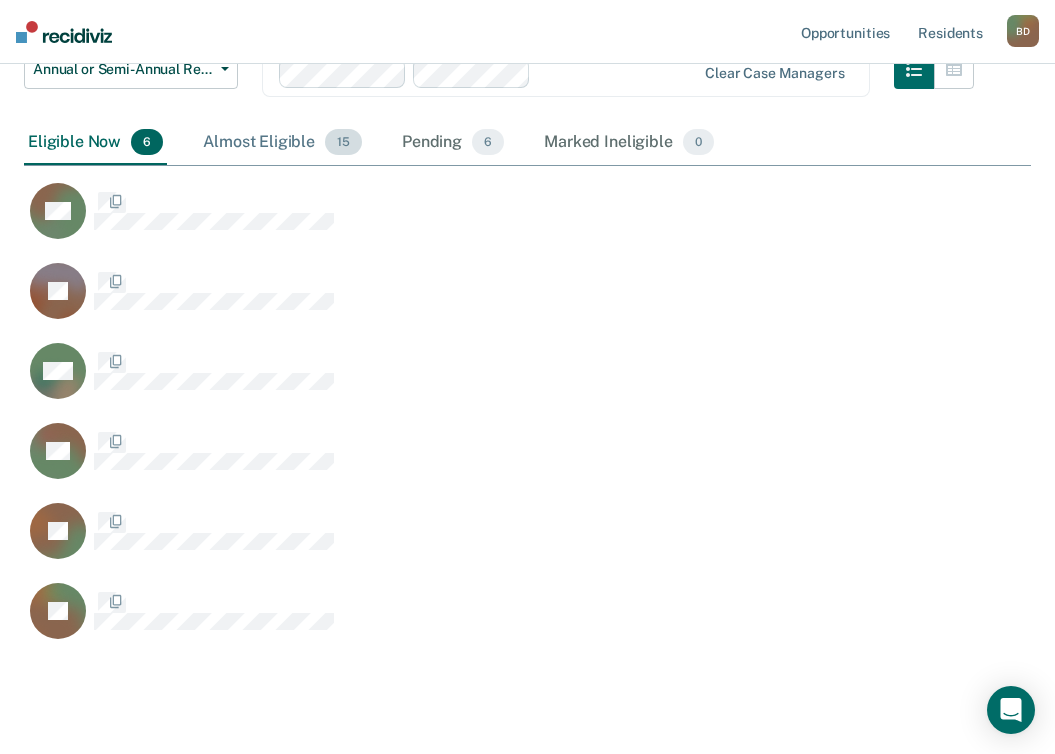 click on "Almost Eligible [COUNT]" at bounding box center [282, 143] 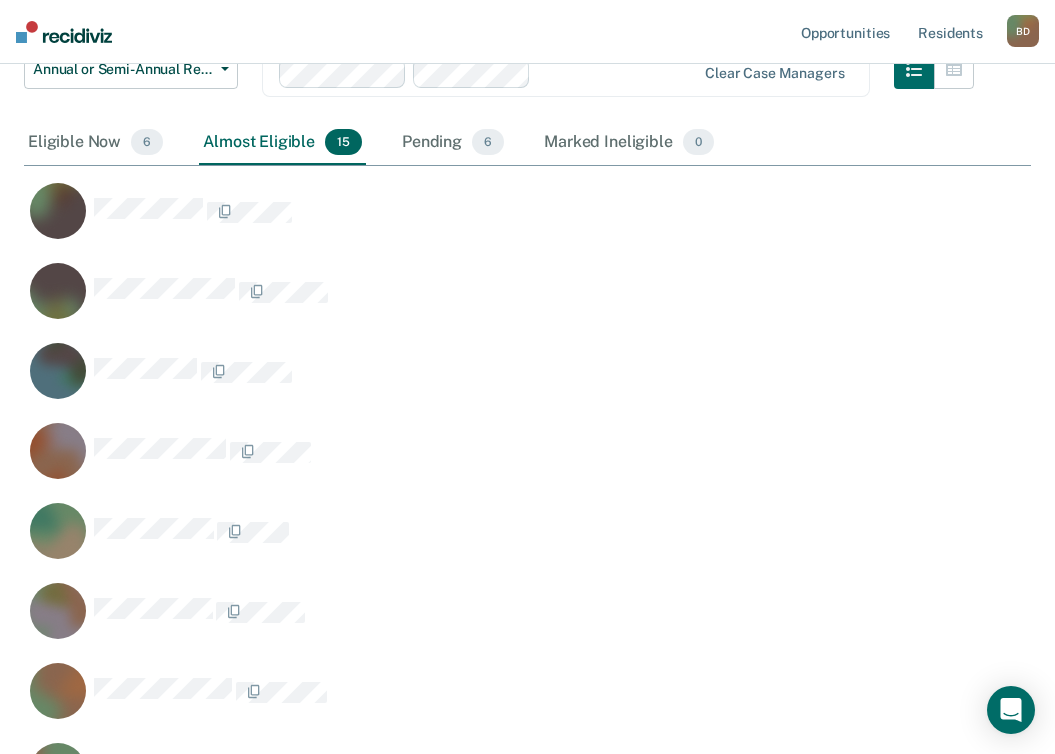 scroll, scrollTop: 16, scrollLeft: 16, axis: both 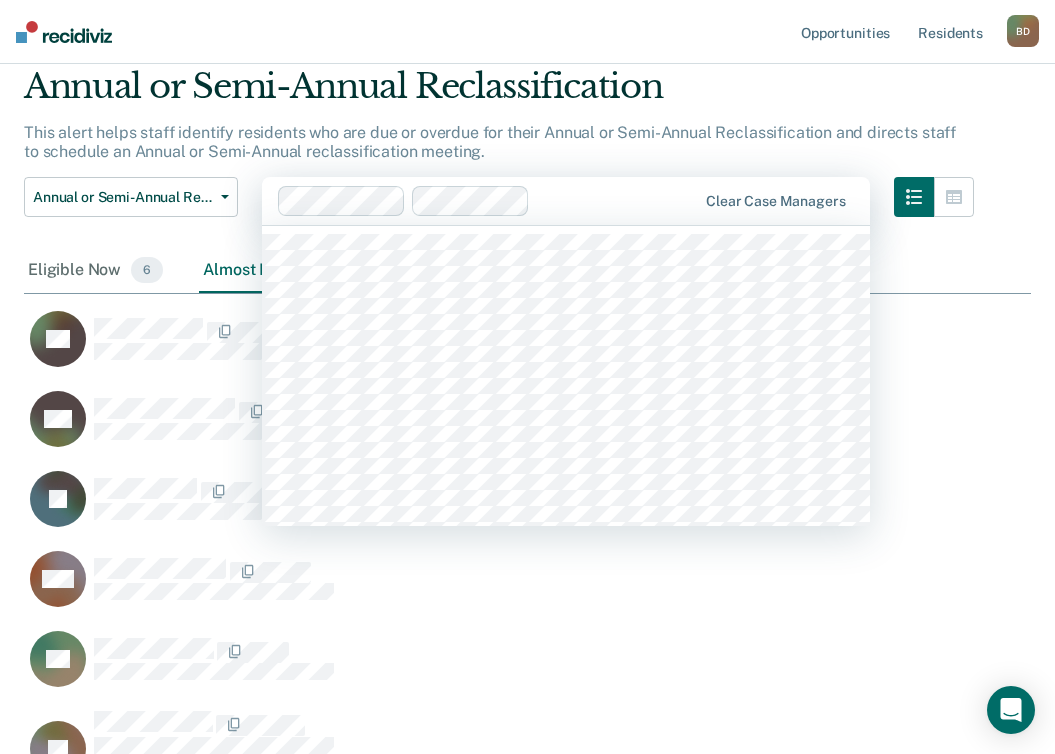 click at bounding box center [617, 200] 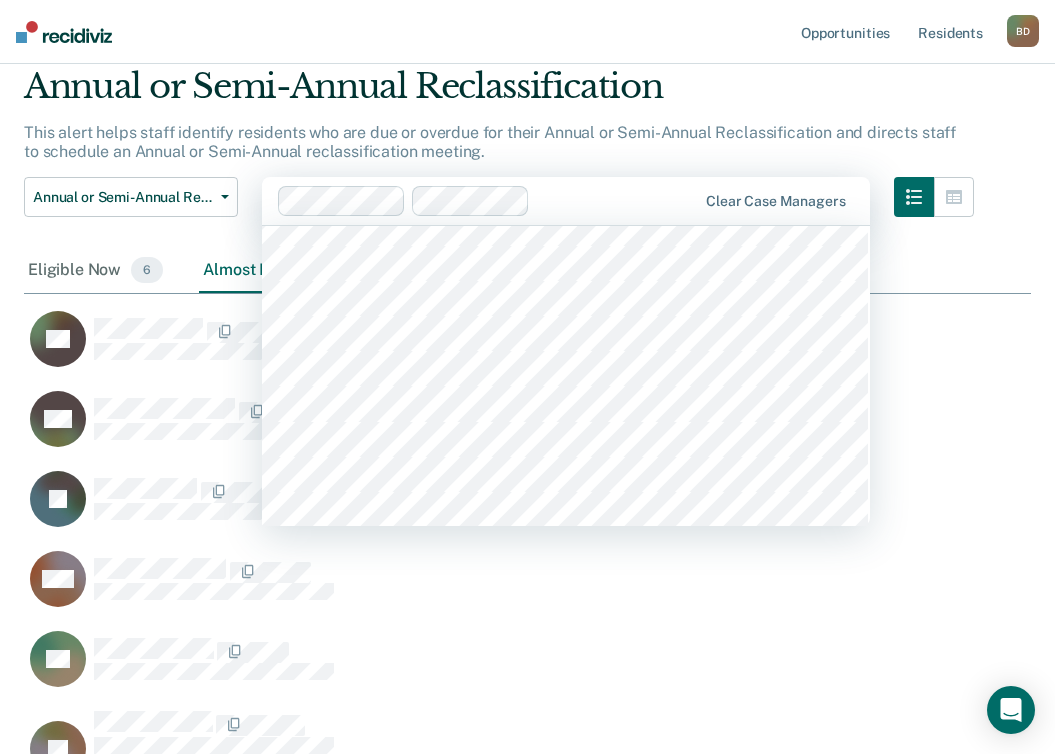 scroll, scrollTop: 0, scrollLeft: 0, axis: both 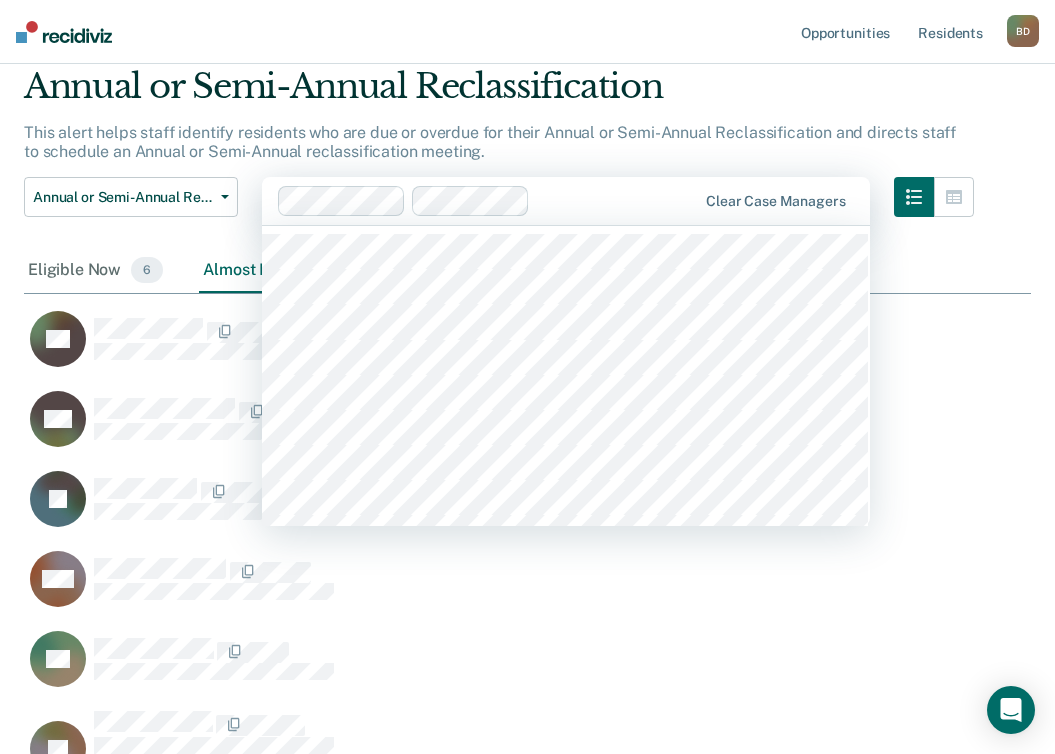 type on "p" 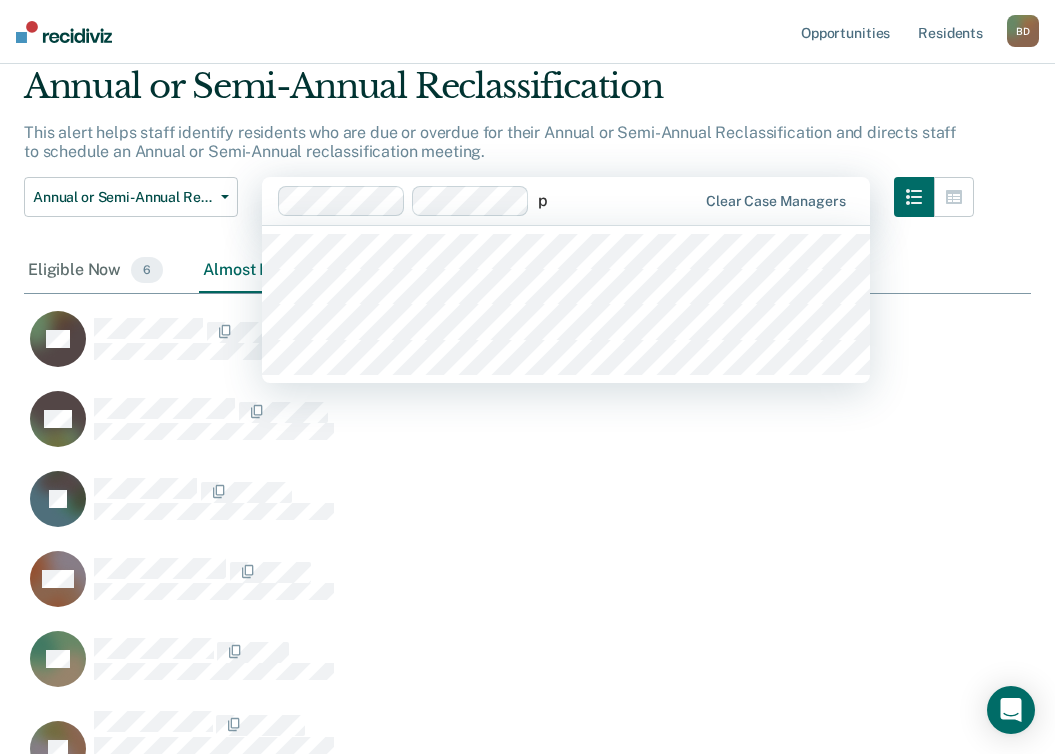 type 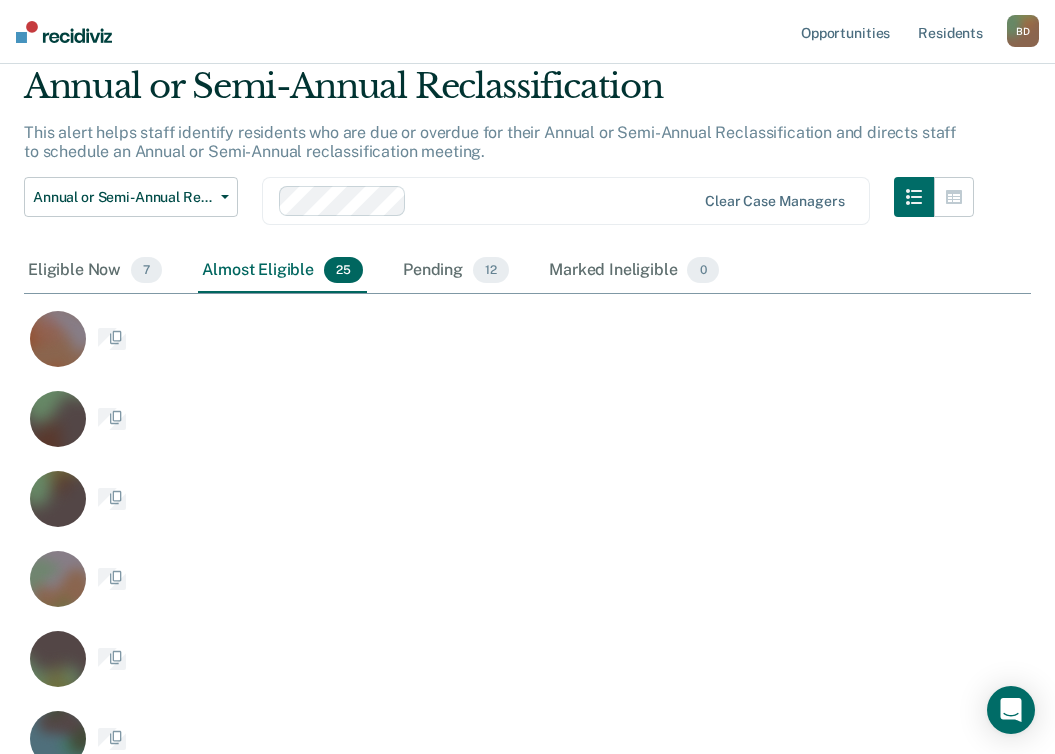 scroll, scrollTop: 16, scrollLeft: 16, axis: both 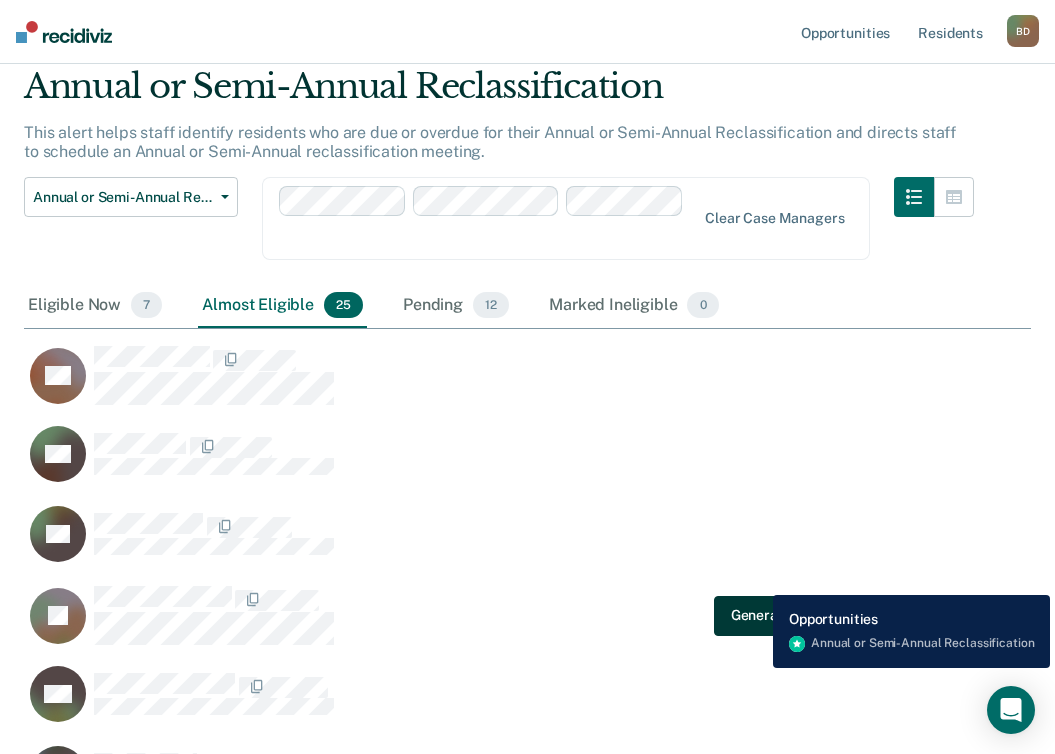 click on "Generate paperwork" at bounding box center (797, 615) 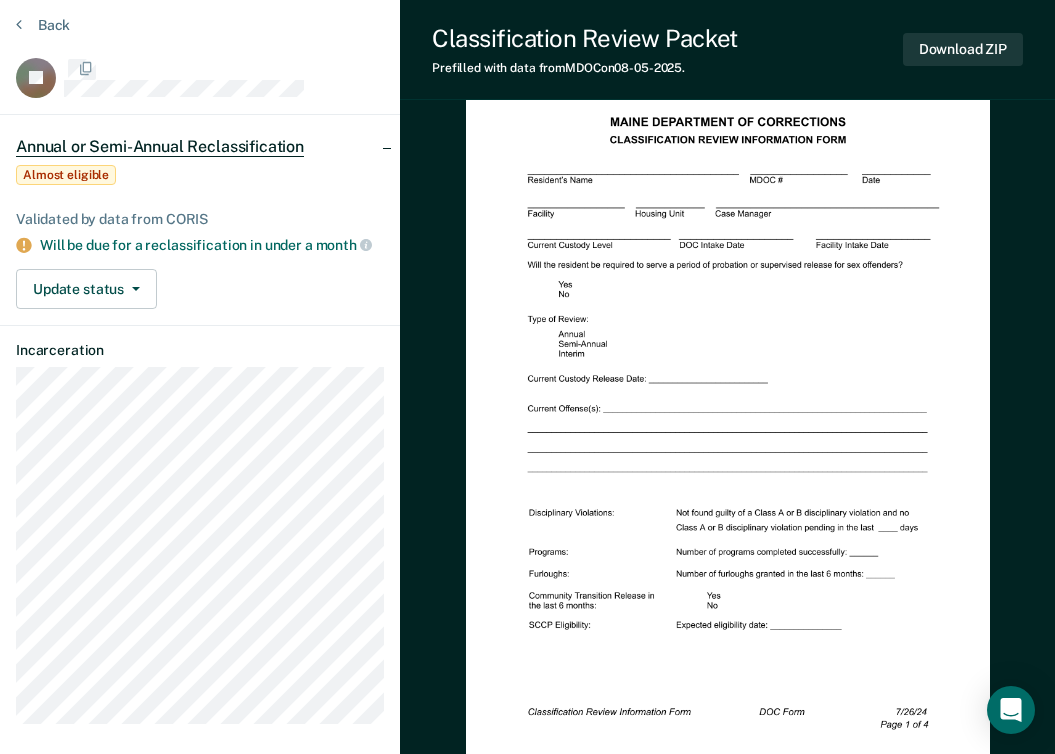 scroll, scrollTop: 0, scrollLeft: 0, axis: both 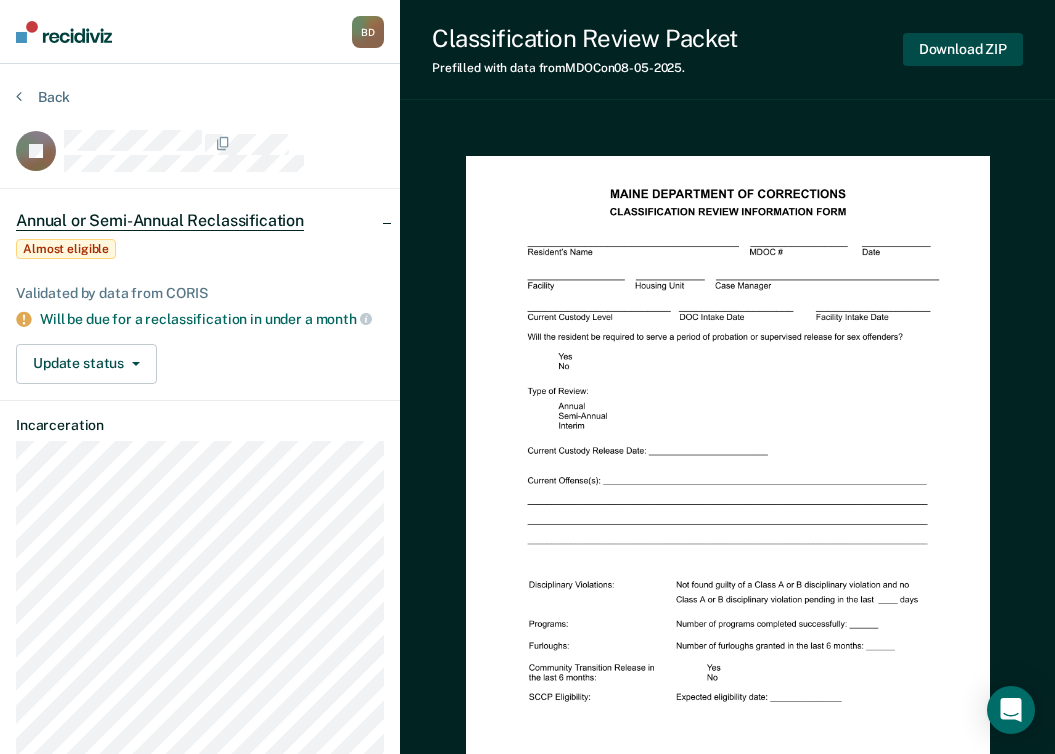 click on "Download ZIP" at bounding box center [963, 49] 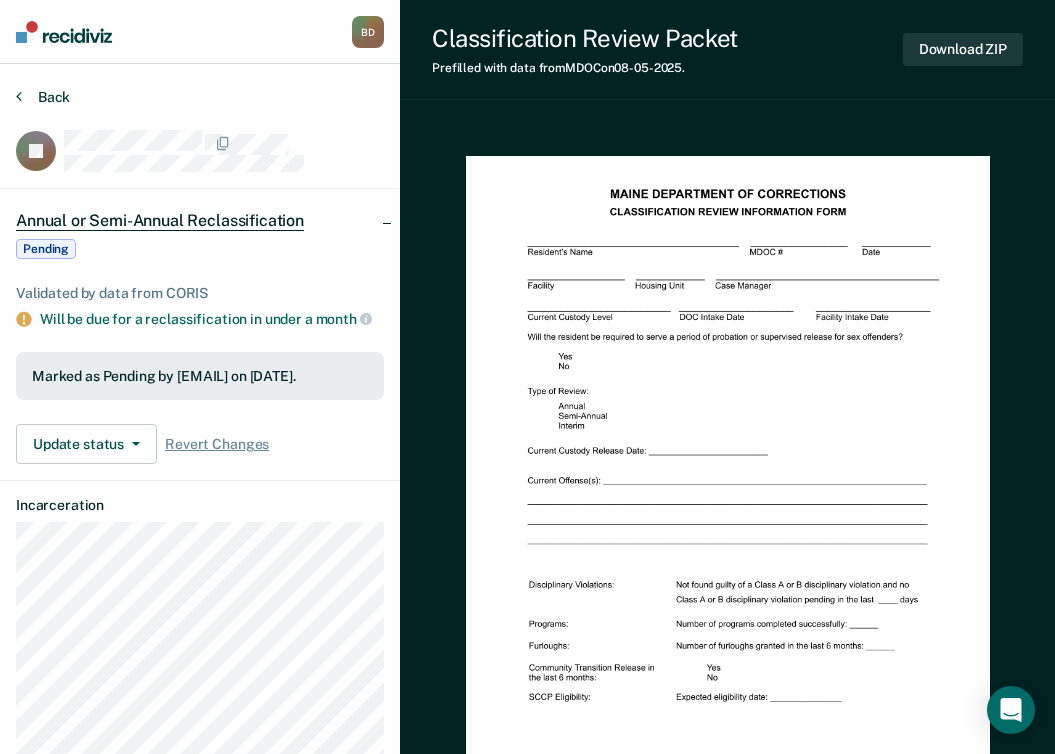 click on "Back" at bounding box center [43, 97] 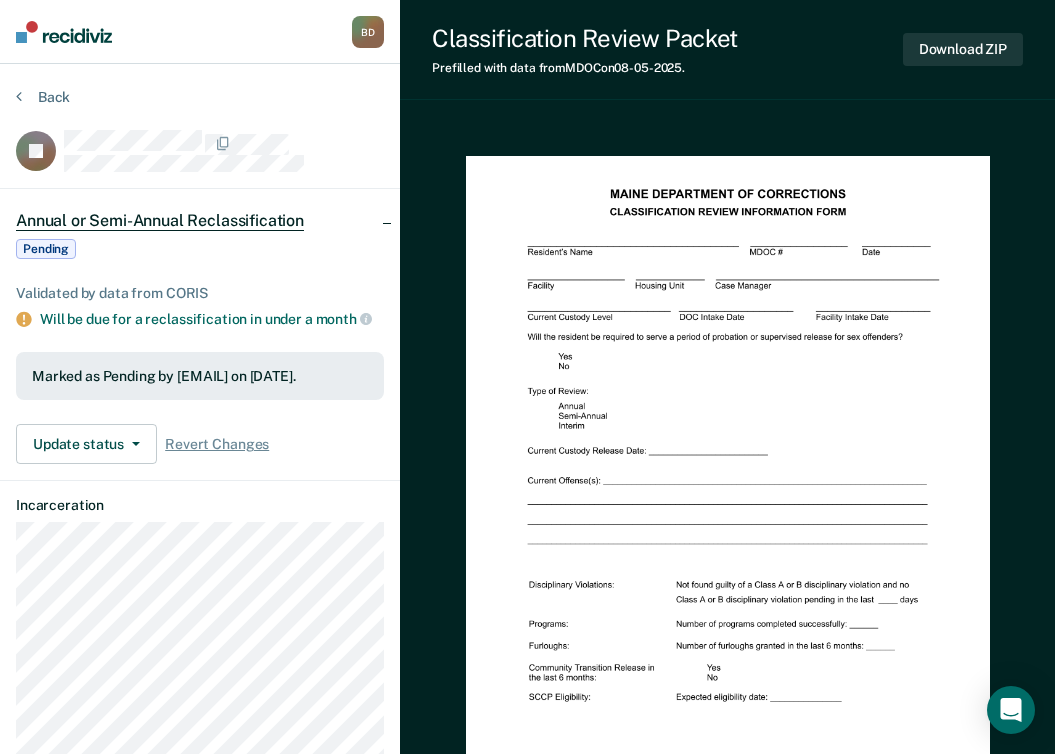 scroll, scrollTop: 72, scrollLeft: 0, axis: vertical 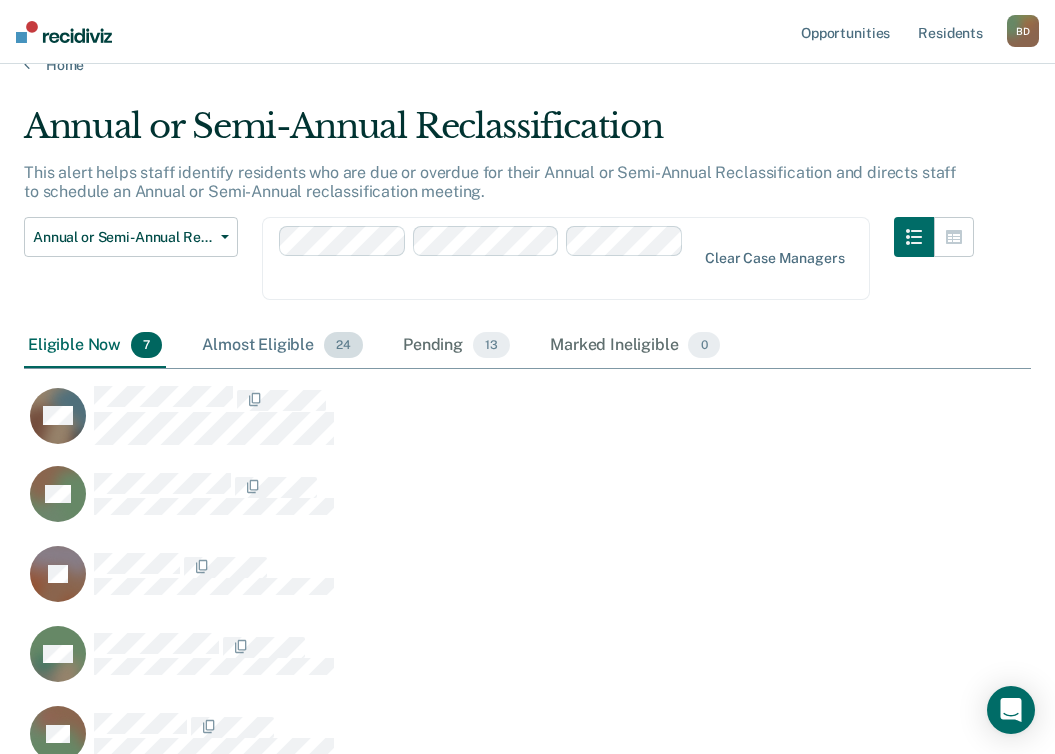 click on "Almost Eligible [COUNT]" at bounding box center (282, 346) 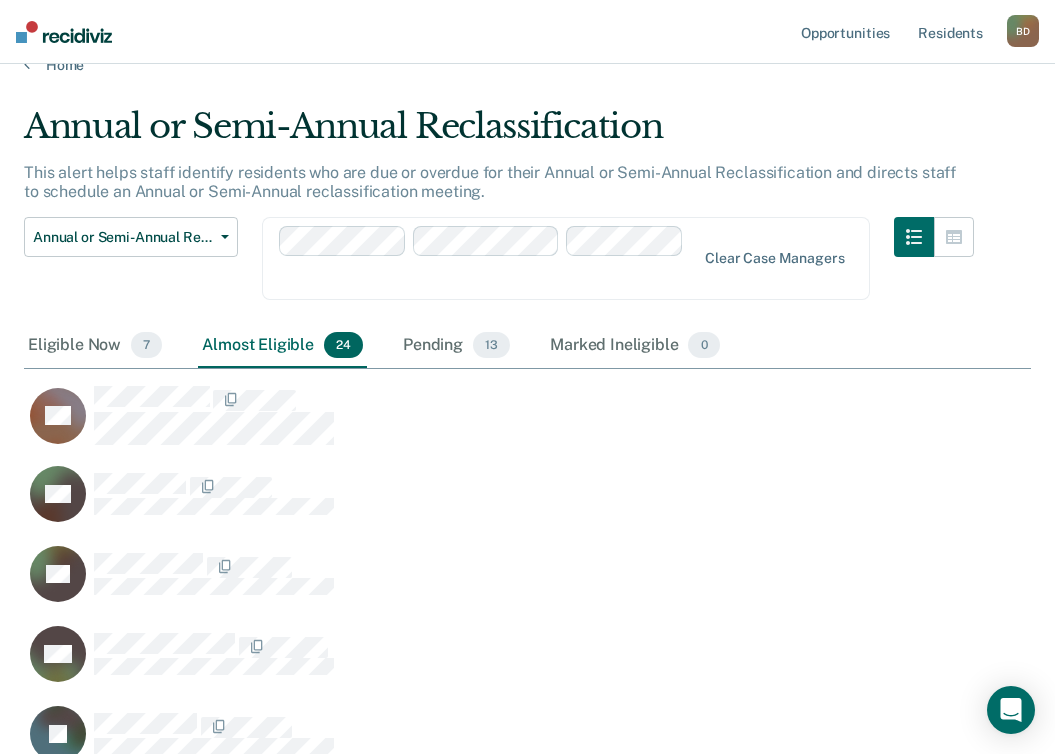 scroll, scrollTop: 16, scrollLeft: 16, axis: both 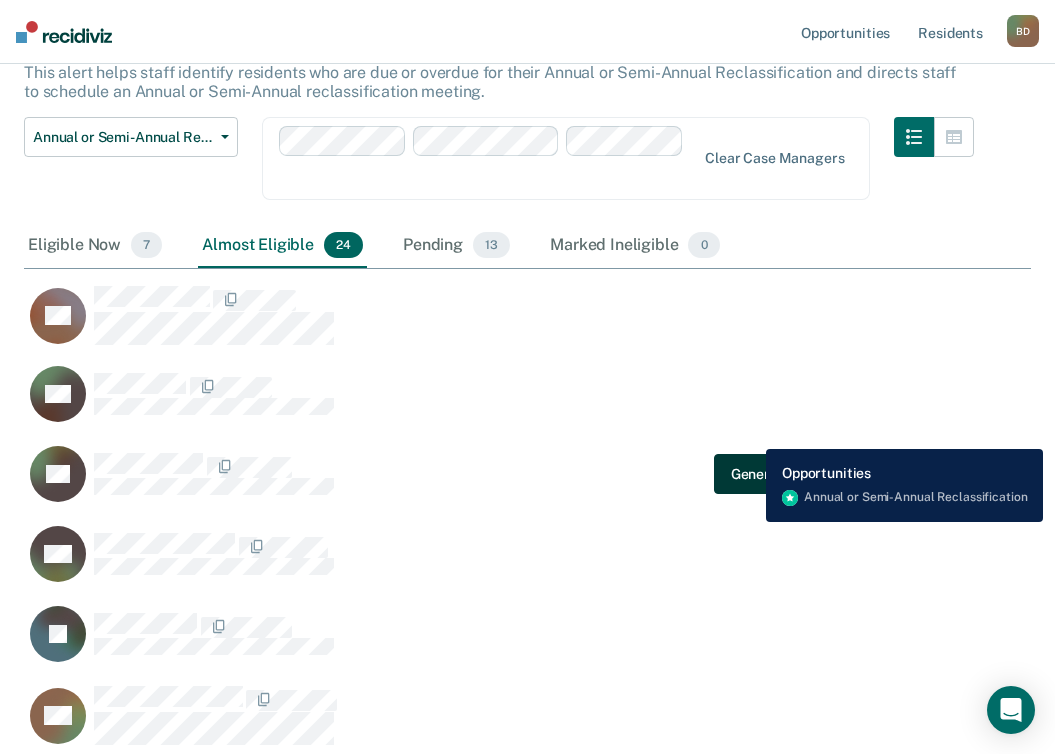 click on "Generate paperwork" at bounding box center (797, 474) 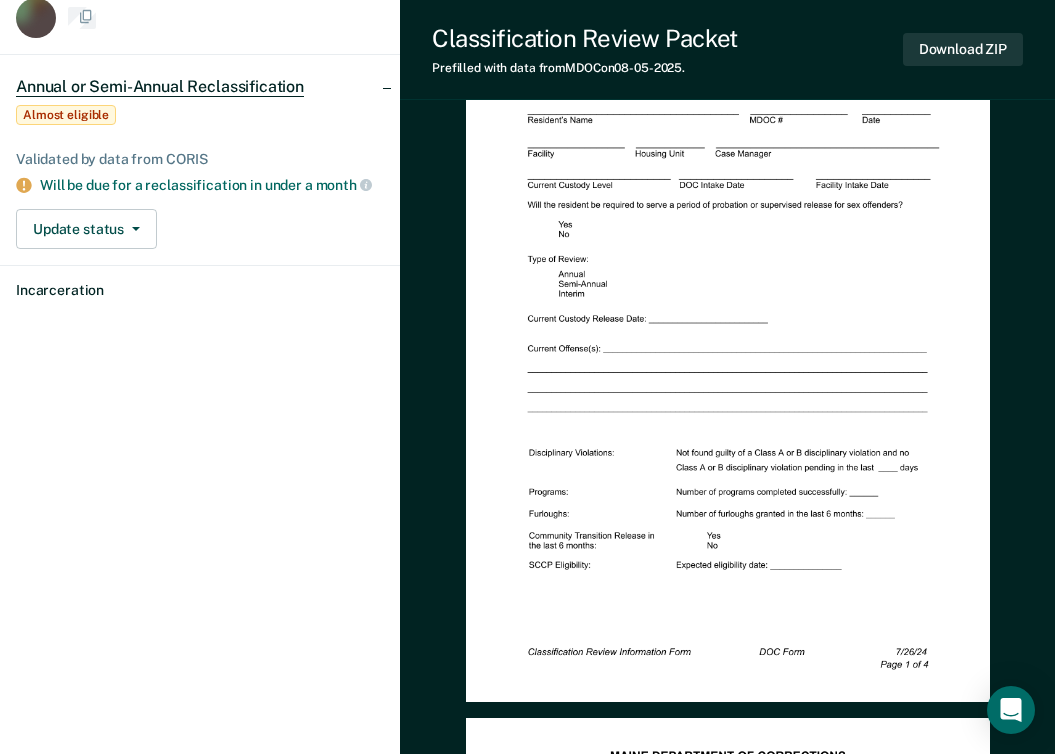 scroll, scrollTop: 0, scrollLeft: 0, axis: both 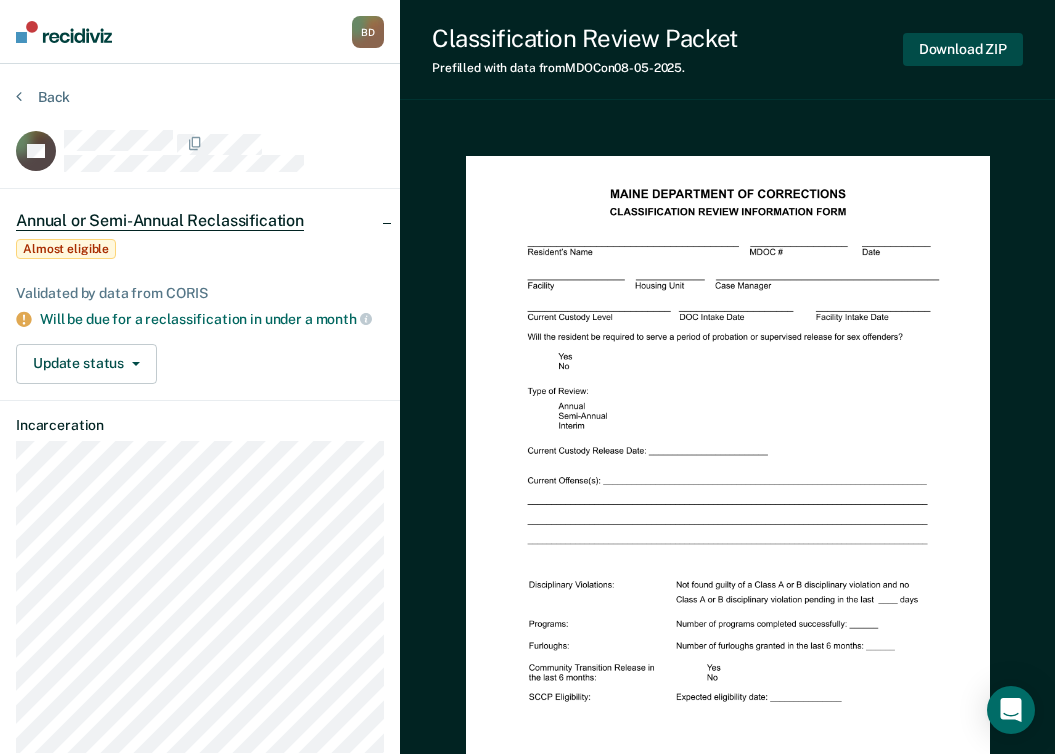 click on "Download ZIP" at bounding box center (963, 49) 